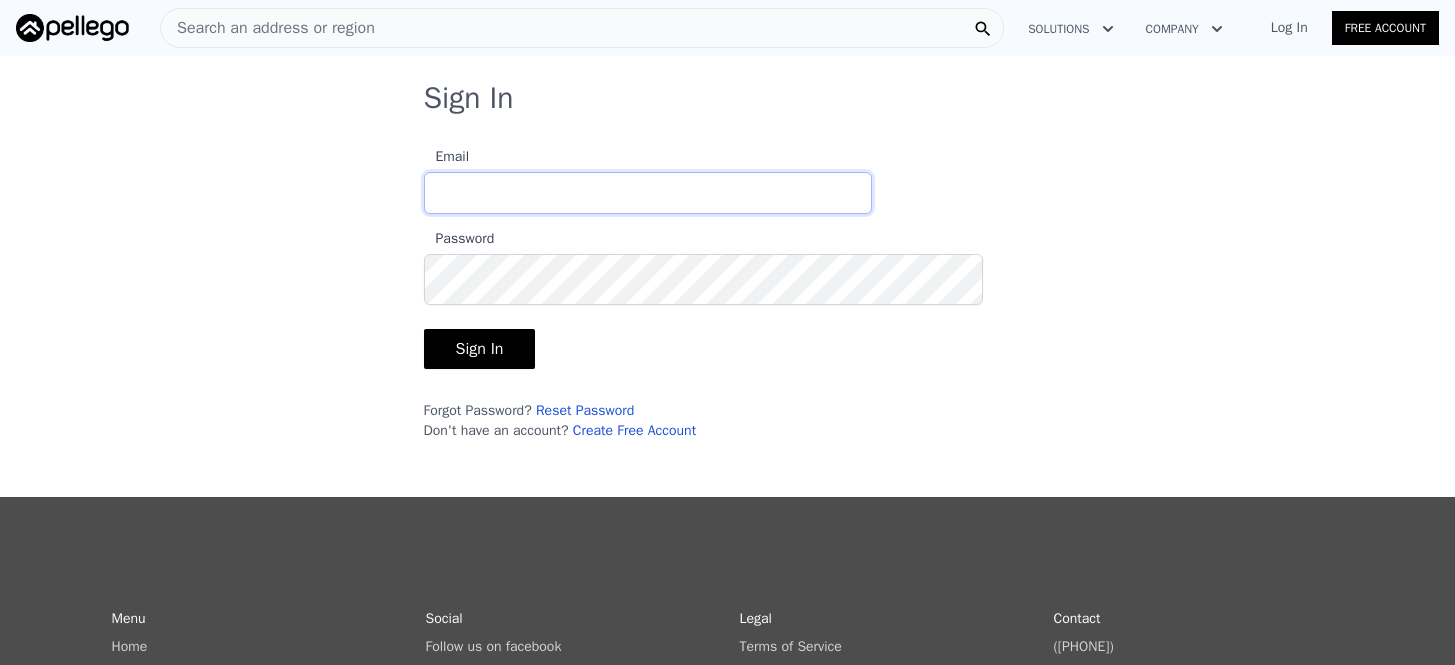 scroll, scrollTop: 0, scrollLeft: 0, axis: both 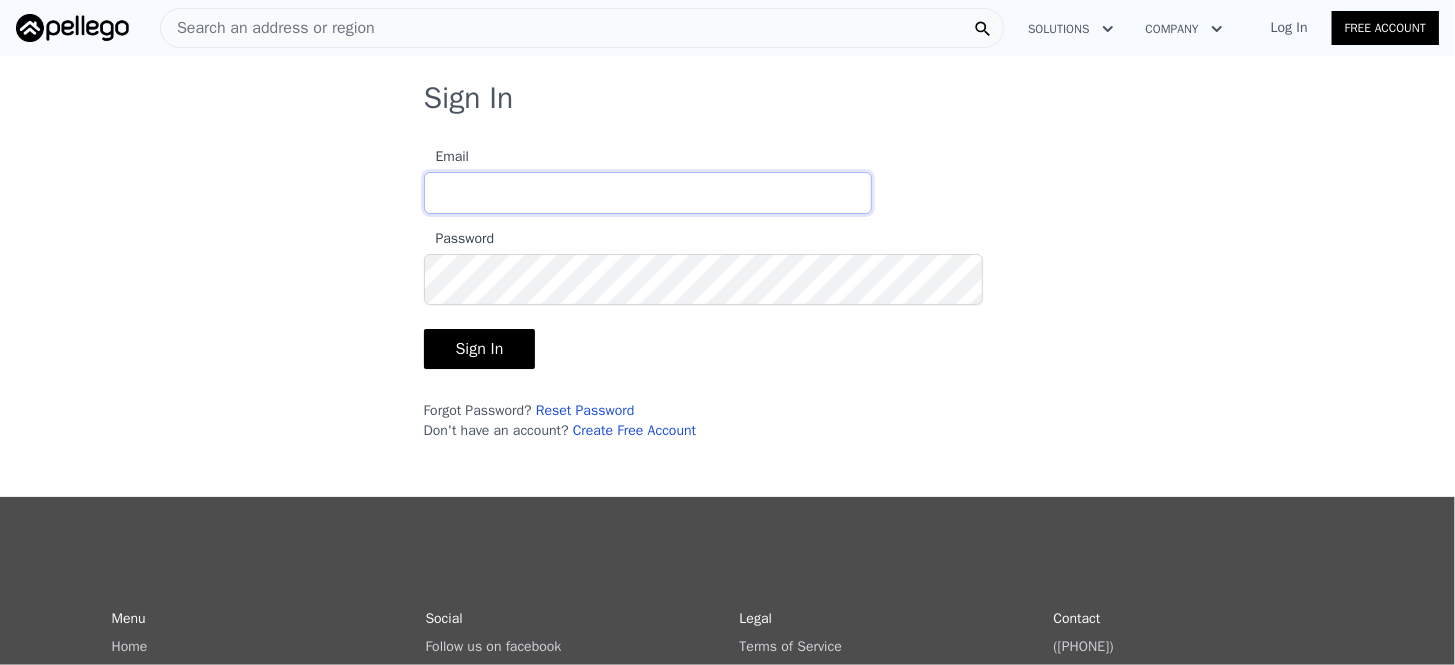 type on "[EMAIL]" 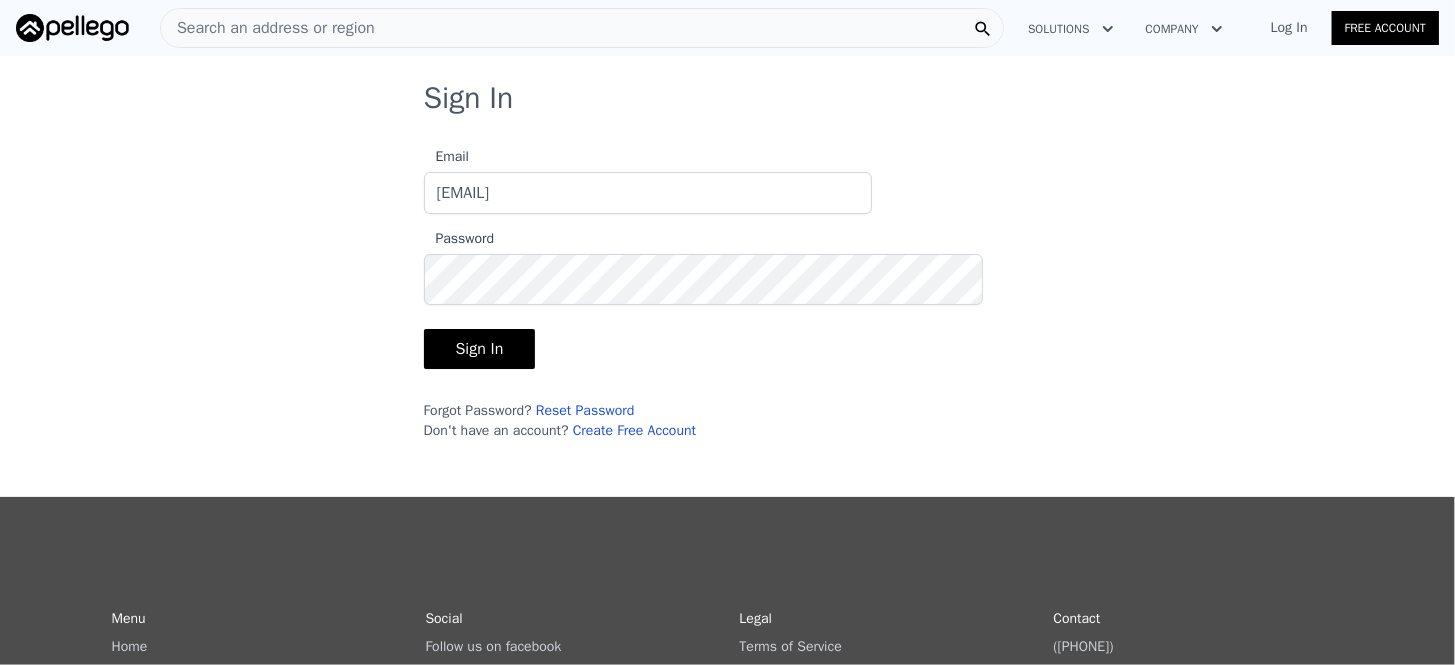 click on "Sign In" at bounding box center (480, 349) 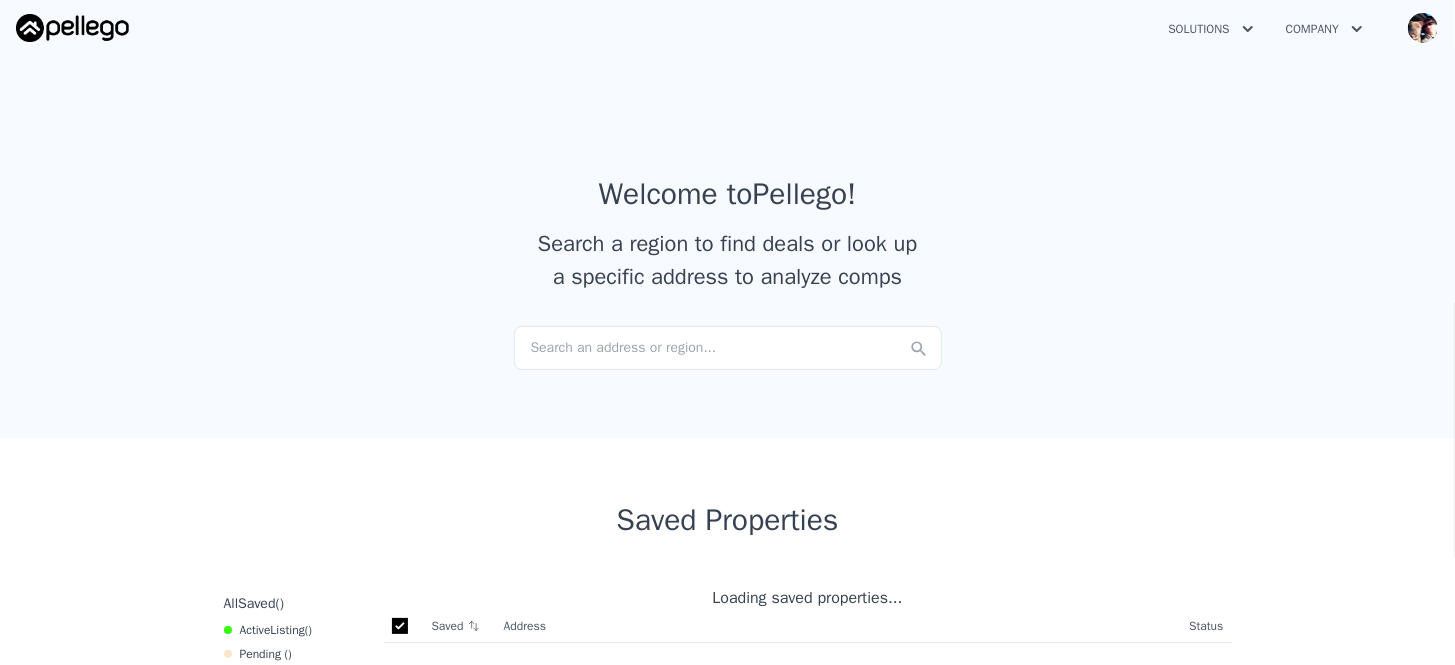 checkbox on "true" 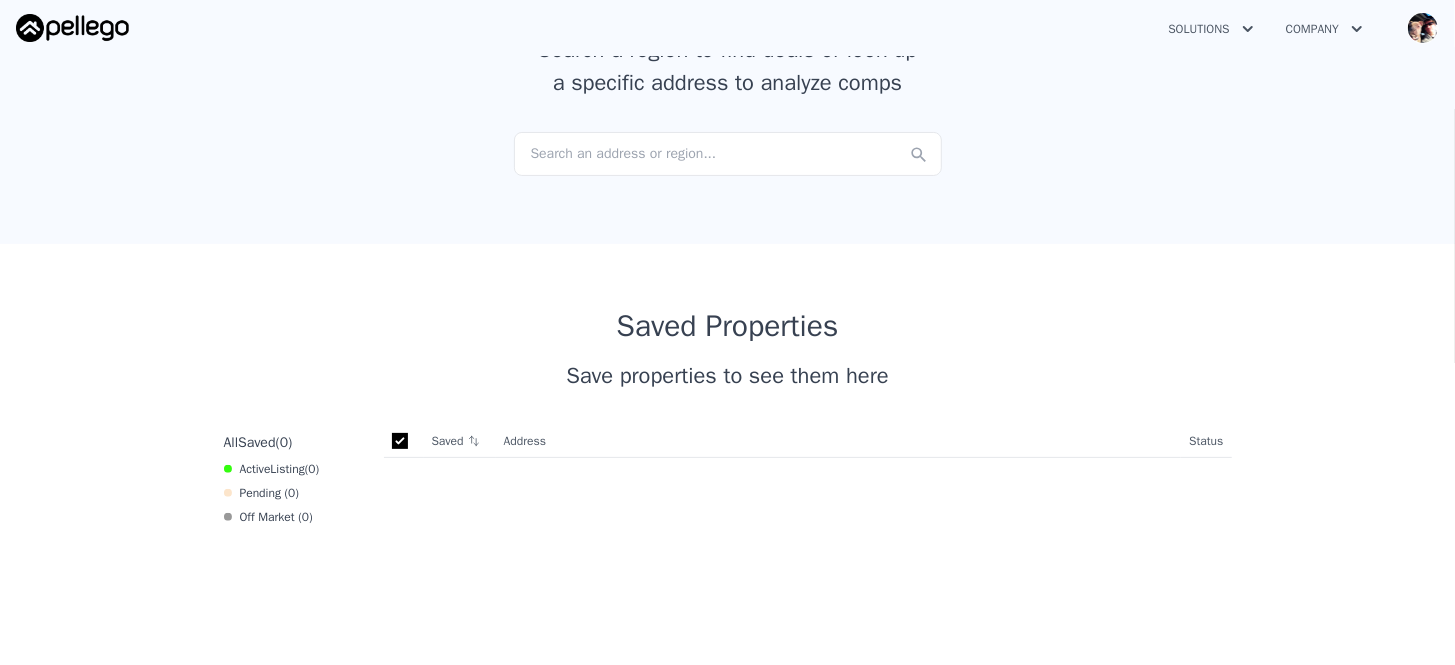 scroll, scrollTop: 0, scrollLeft: 0, axis: both 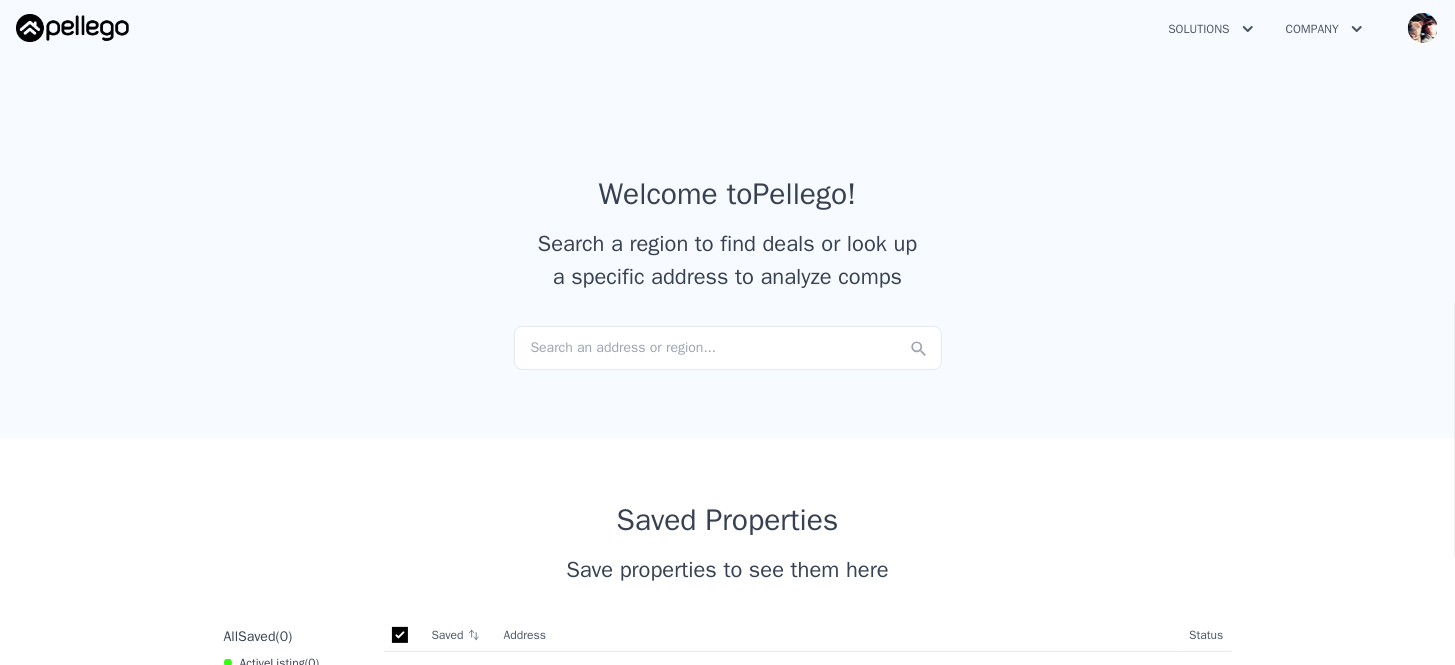 click on "Search an address or region..." at bounding box center (728, 348) 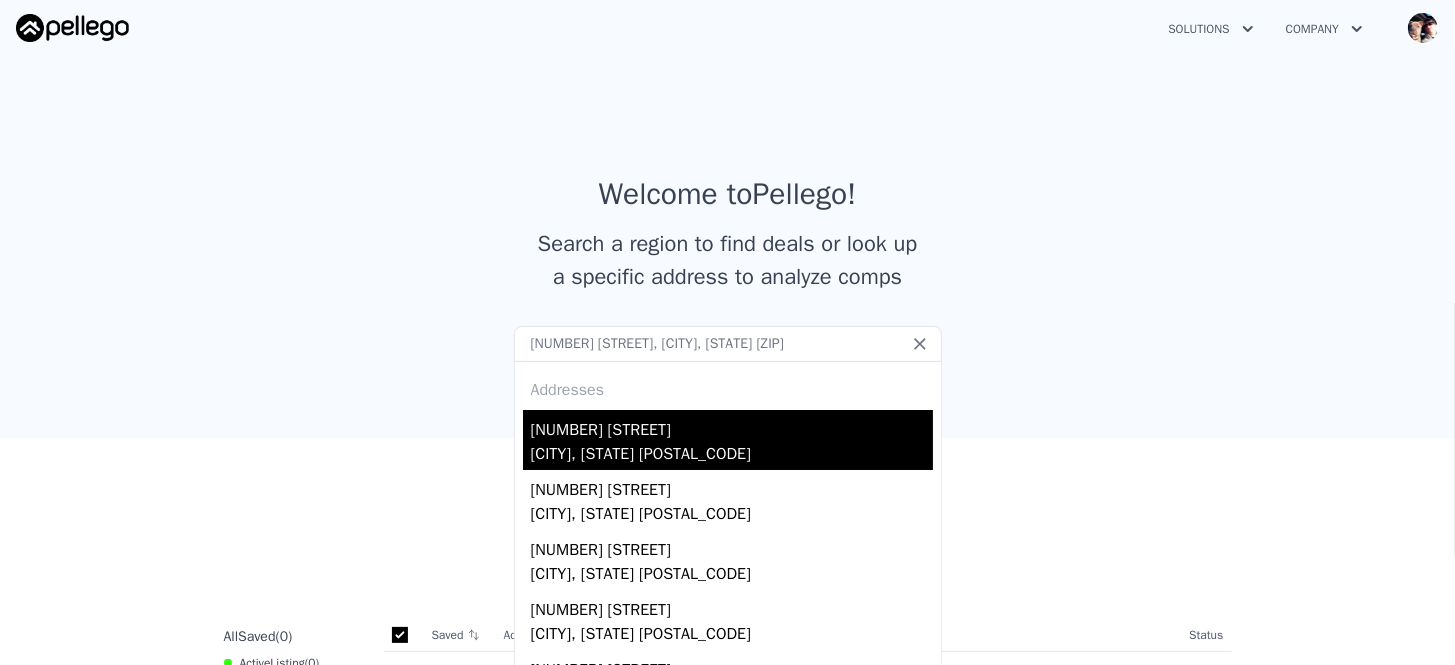 type on "[NUMBER] [STREET], [CITY], [STATE] [ZIP]" 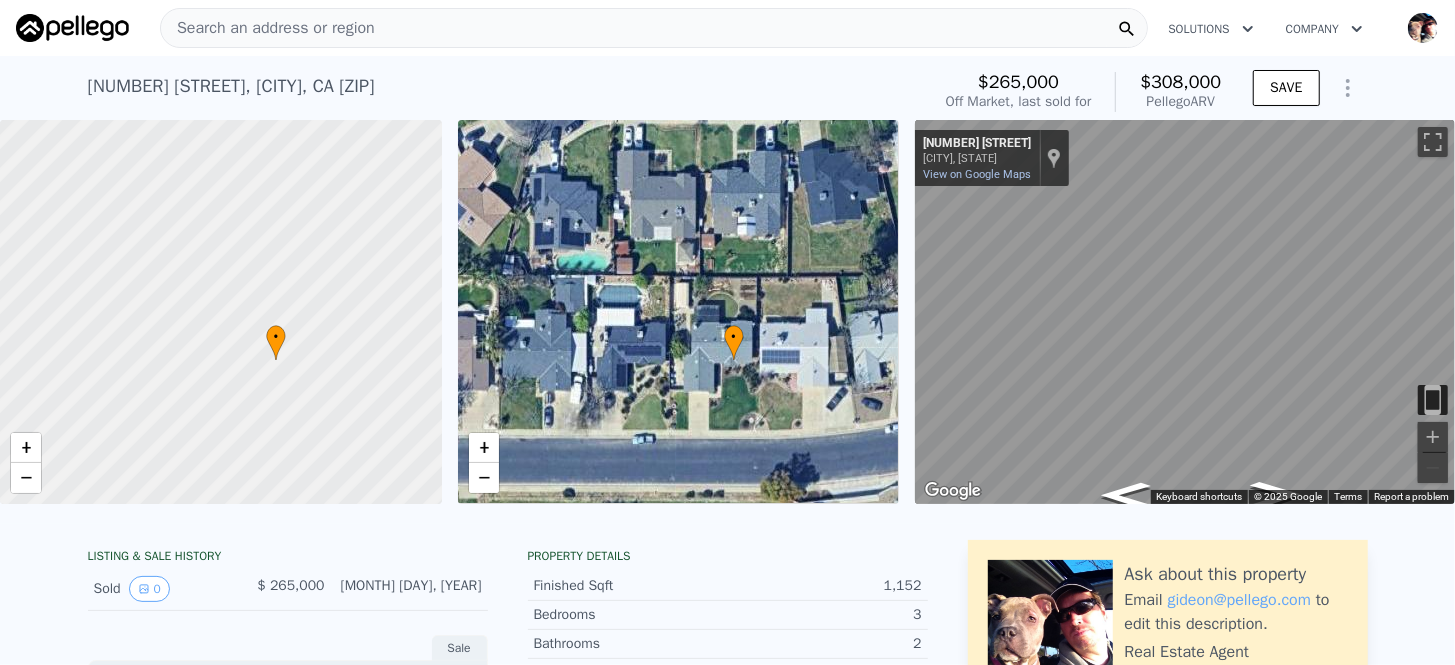 scroll, scrollTop: 0, scrollLeft: 270, axis: horizontal 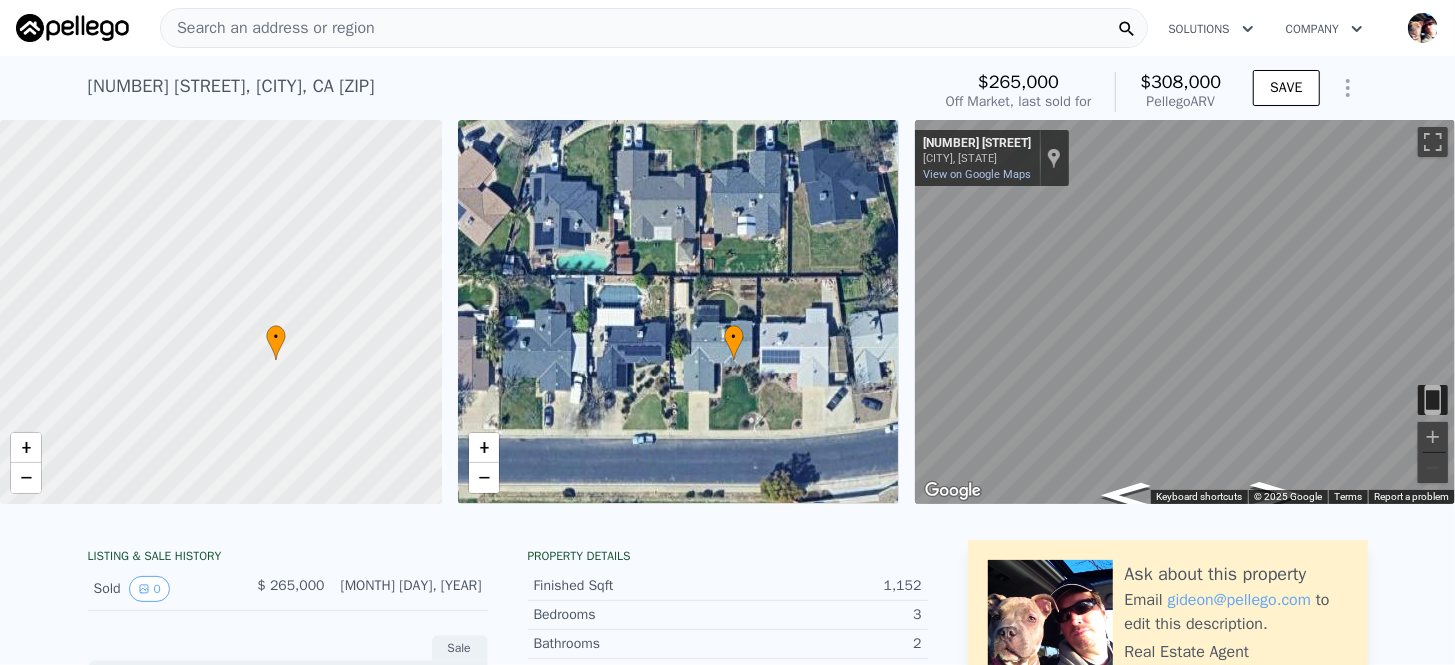 click on "Search an address or region" at bounding box center [654, 28] 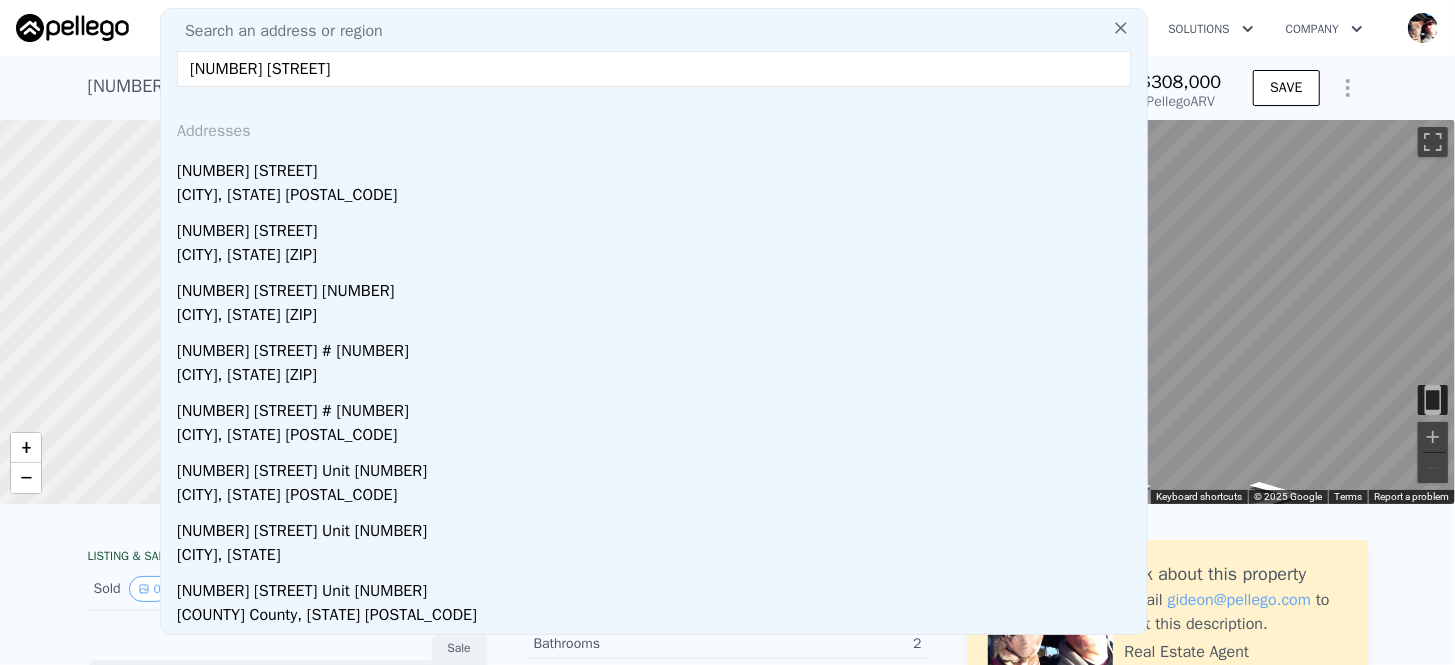 type on "[NUMBER] [STREET]" 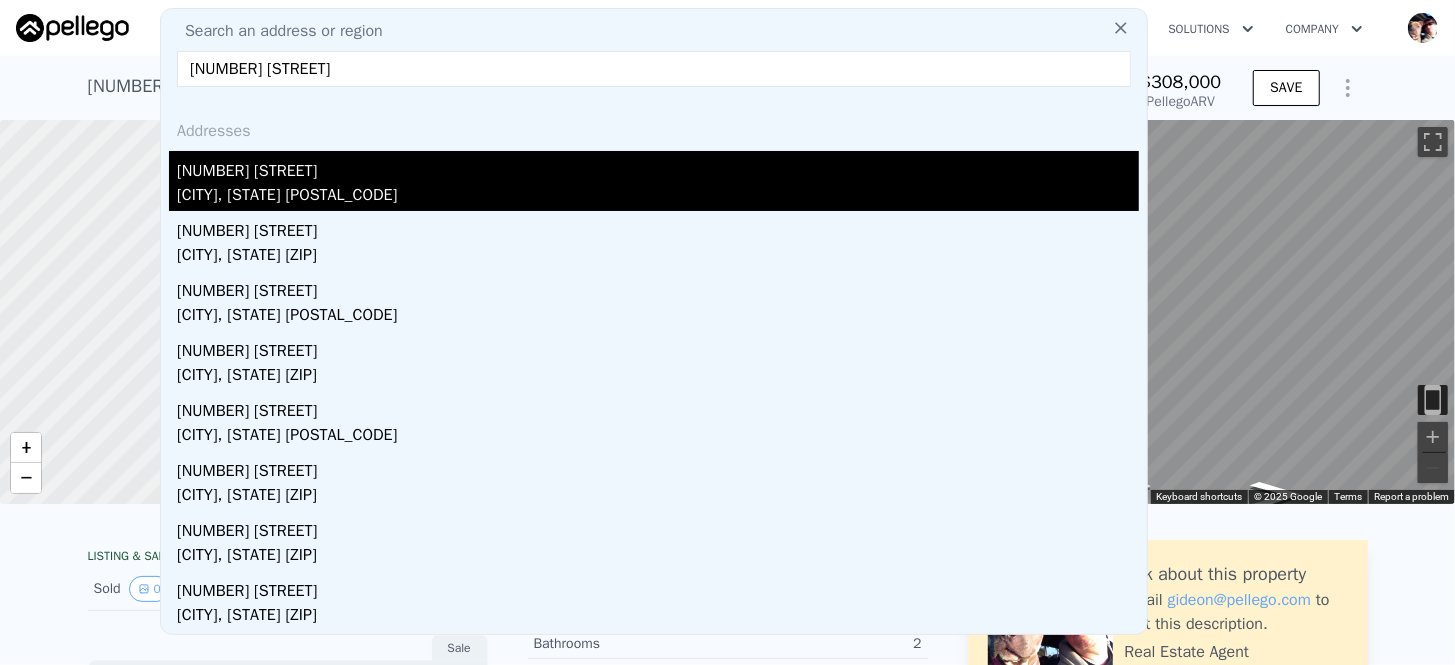 click on "[NUMBER] [STREET]" at bounding box center (658, 167) 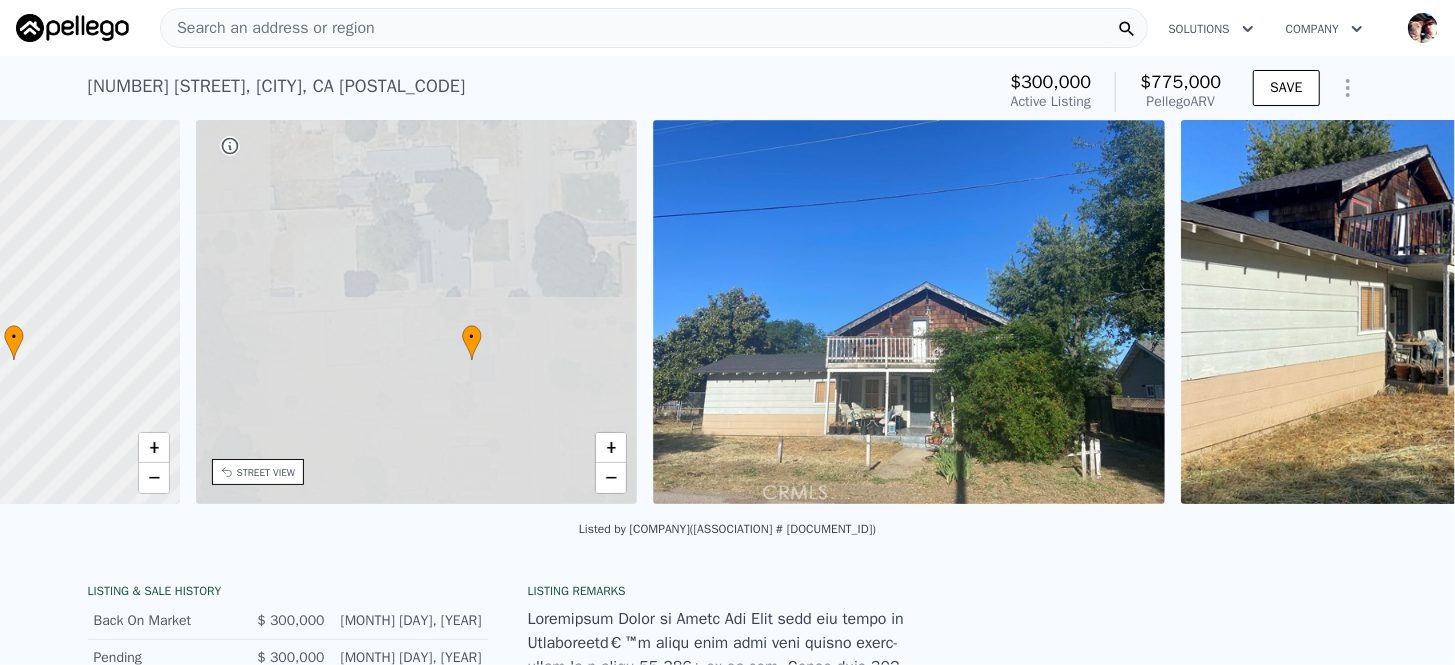 scroll, scrollTop: 0, scrollLeft: 581, axis: horizontal 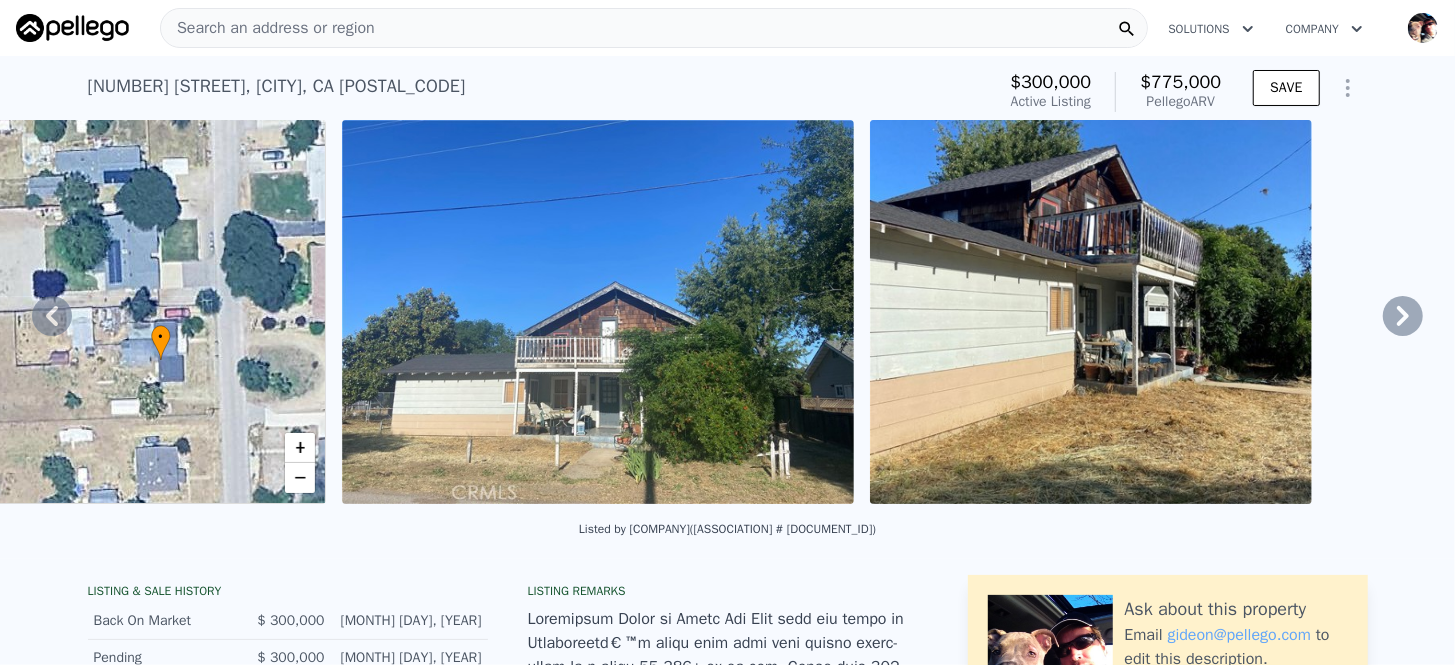 click 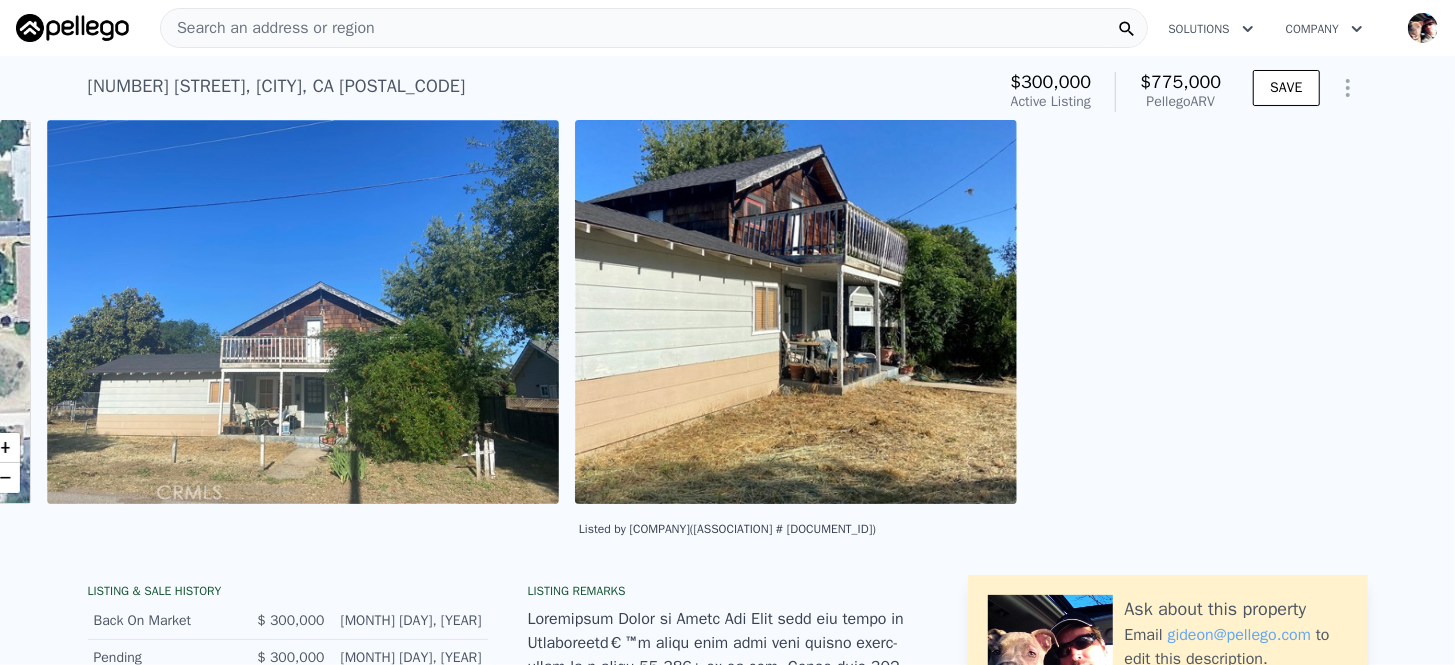 scroll, scrollTop: 0, scrollLeft: 1143, axis: horizontal 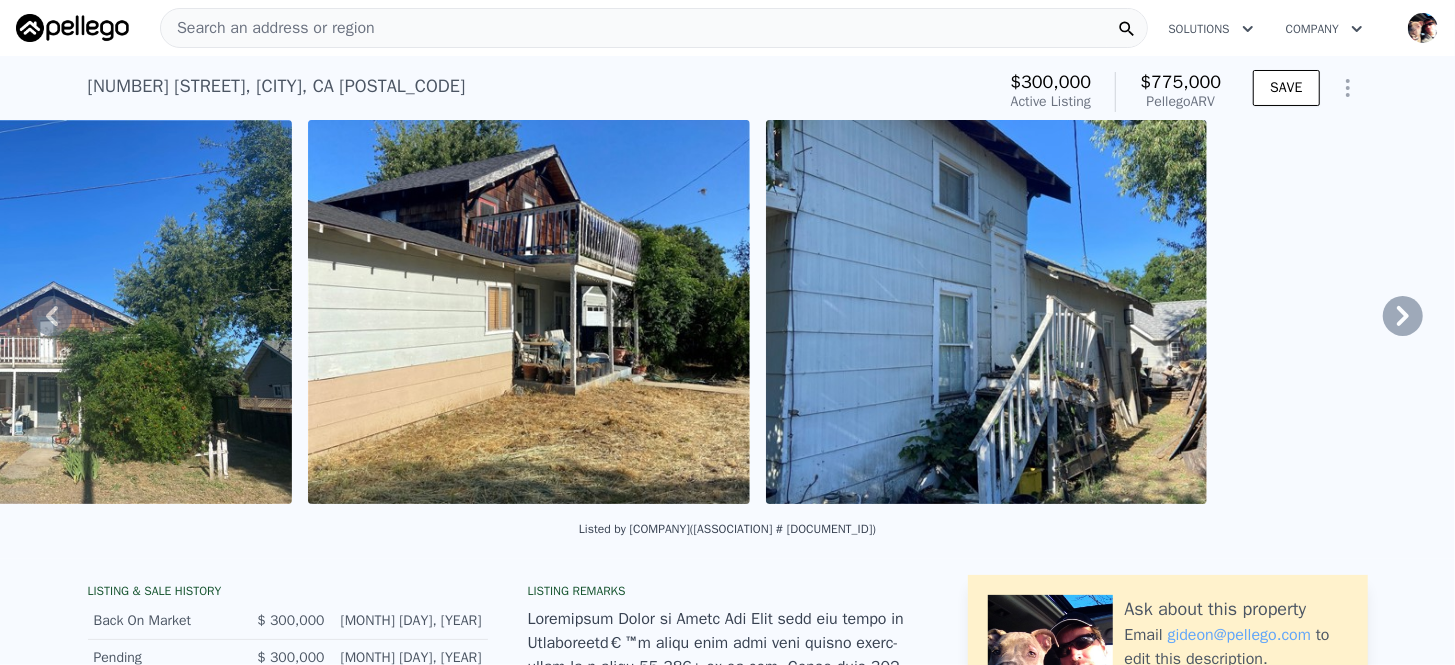 click 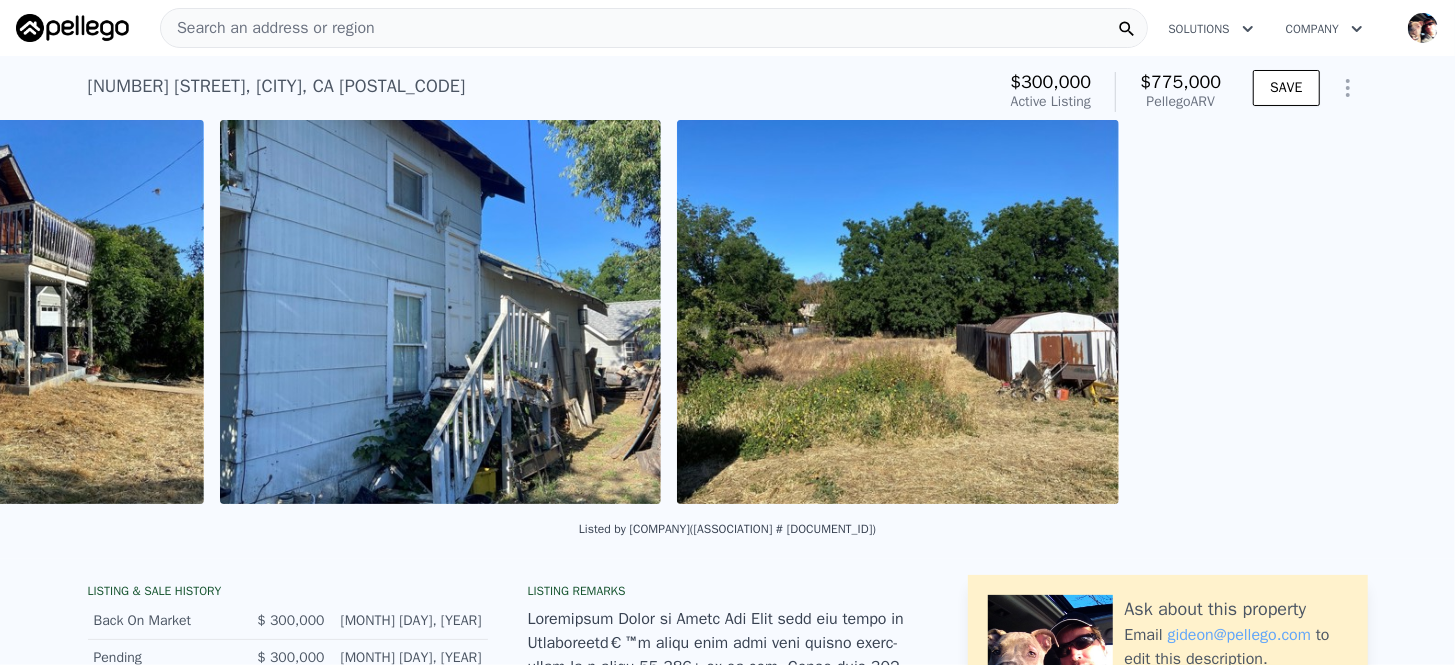 scroll, scrollTop: 0, scrollLeft: 1803, axis: horizontal 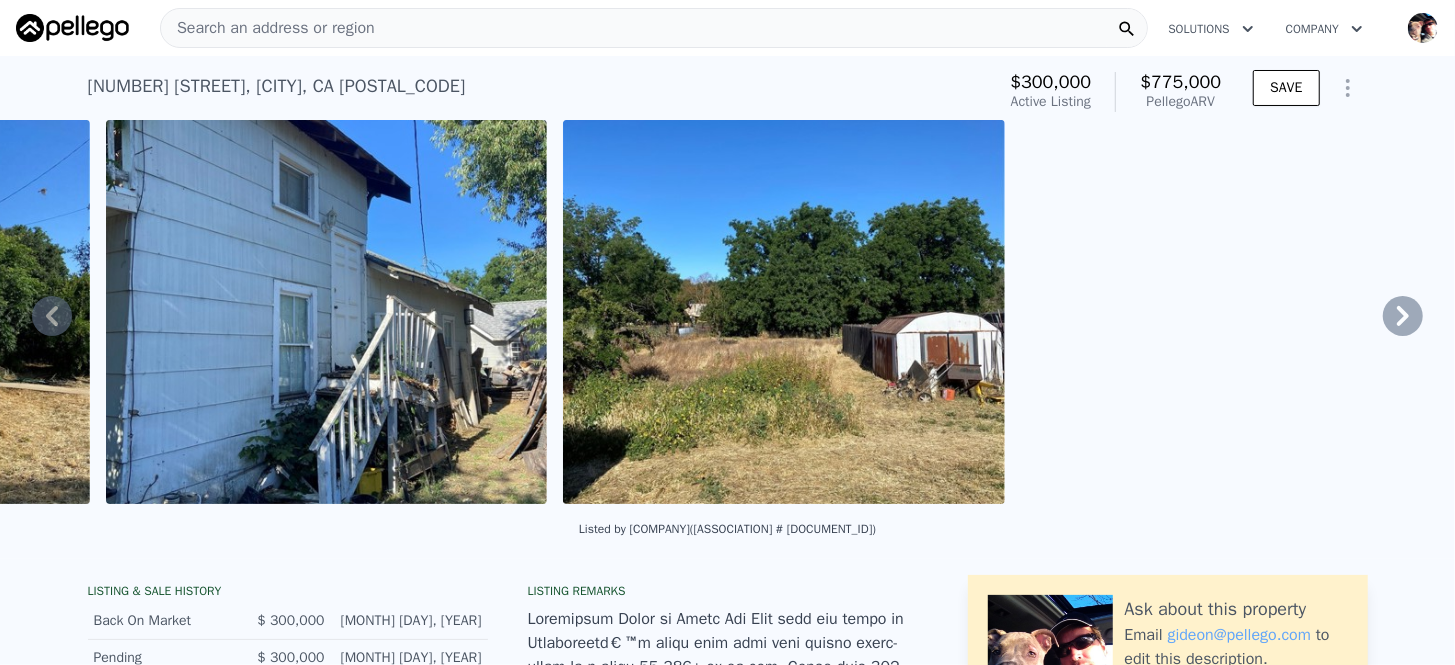 click 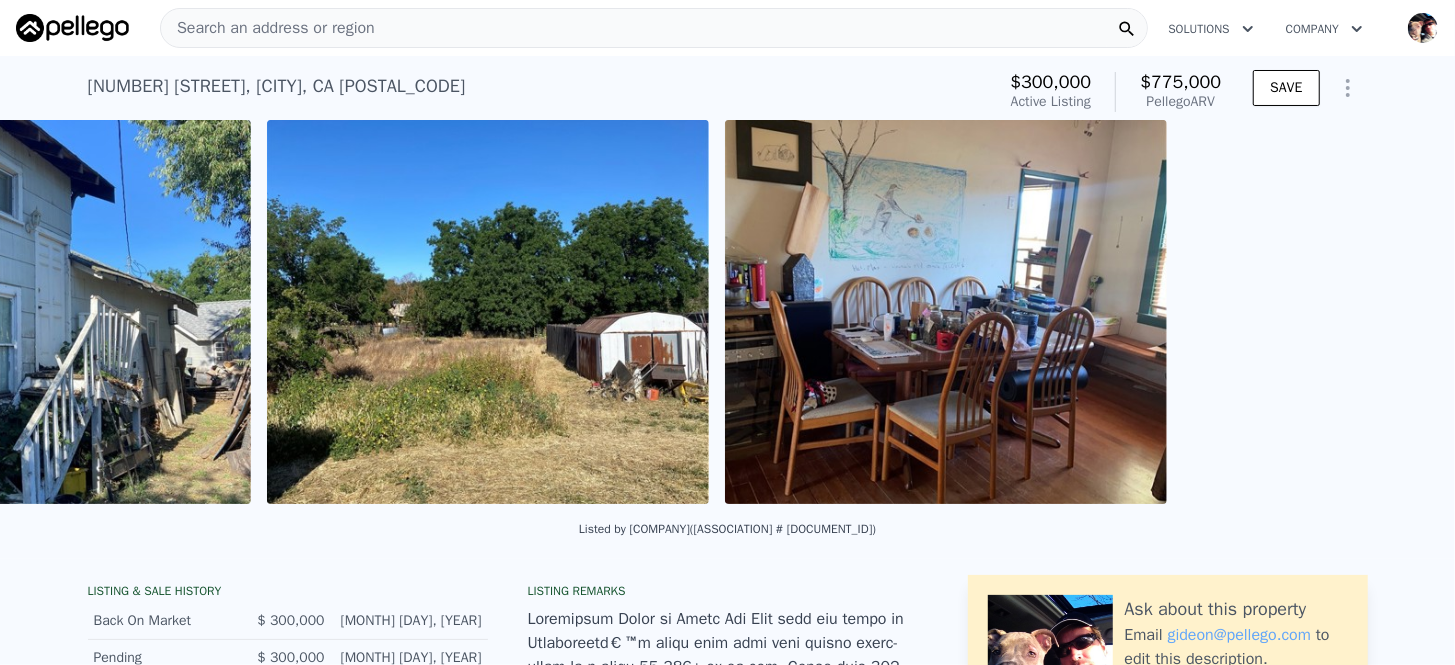 scroll, scrollTop: 0, scrollLeft: 2375, axis: horizontal 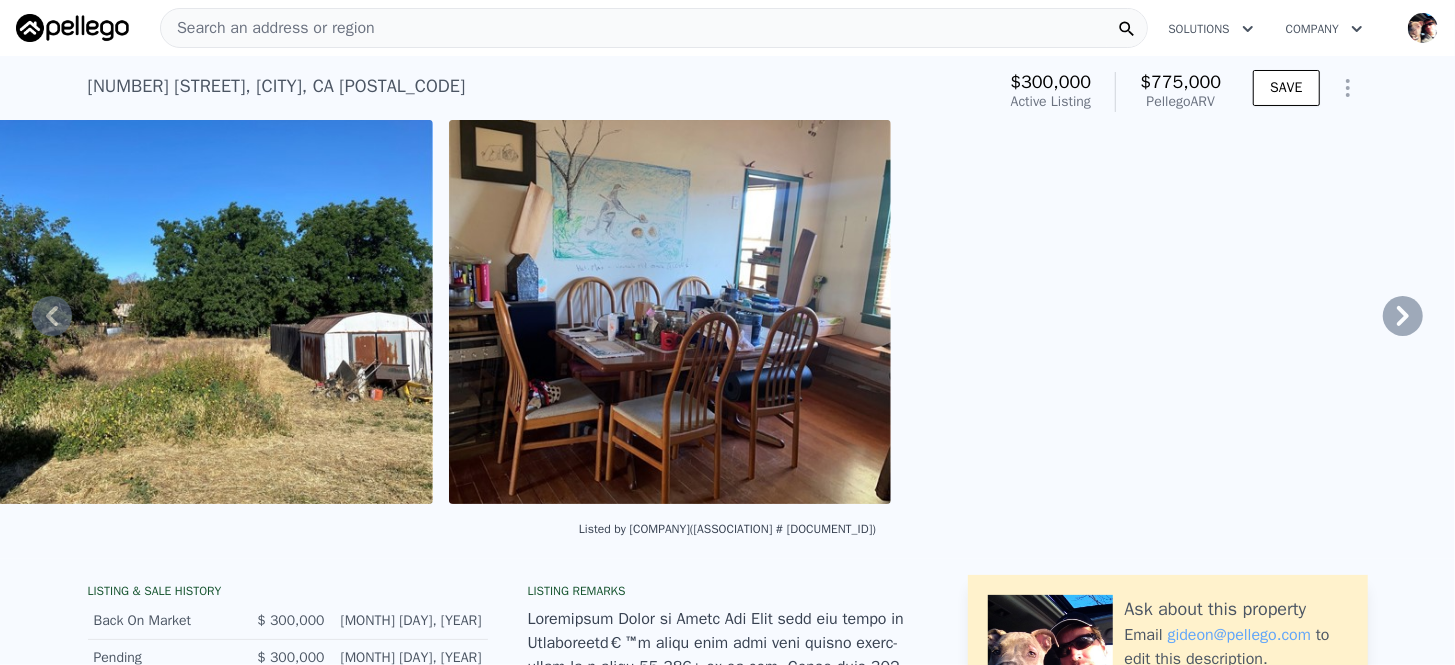 click 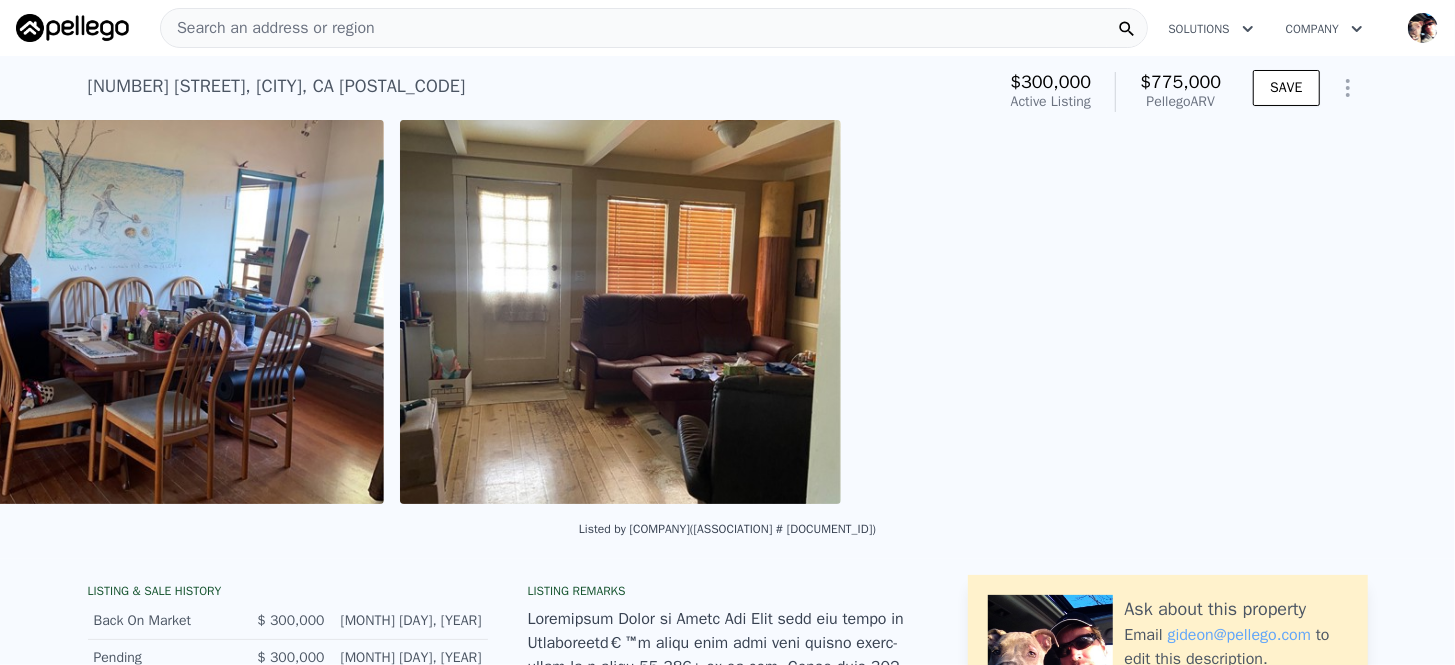 scroll, scrollTop: 0, scrollLeft: 2947, axis: horizontal 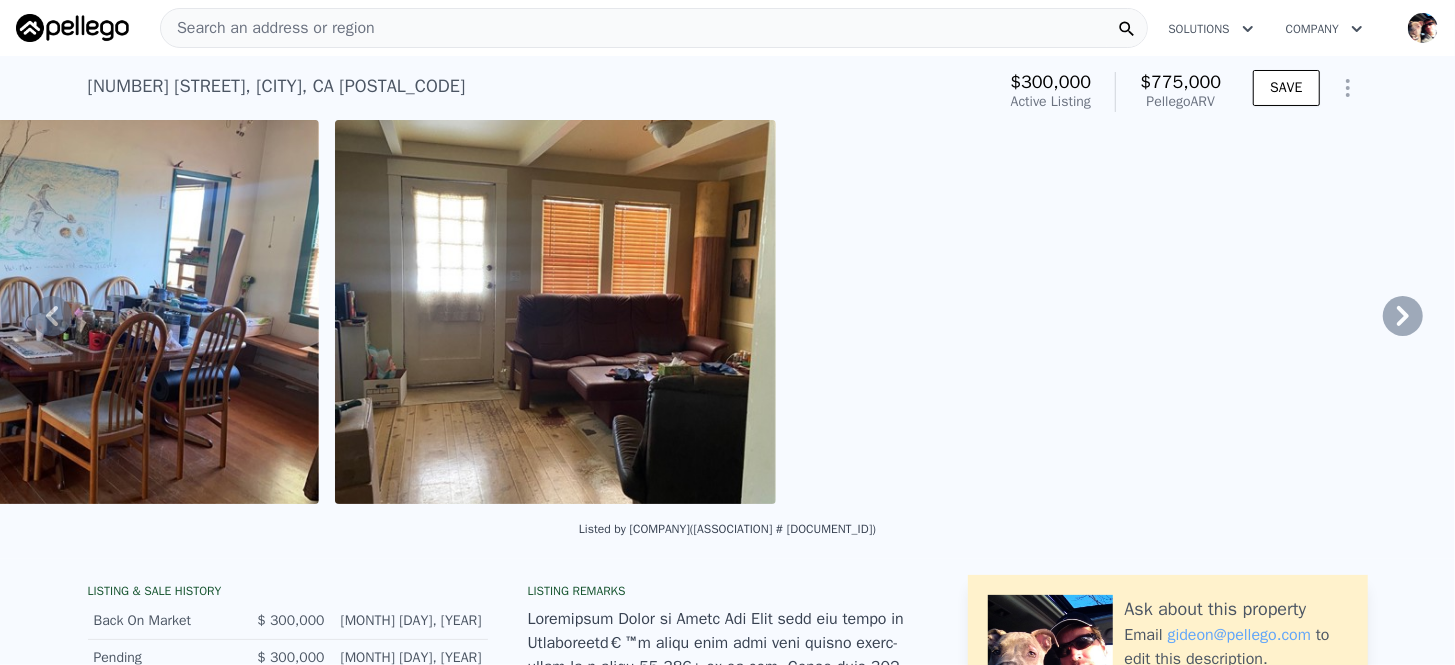 click 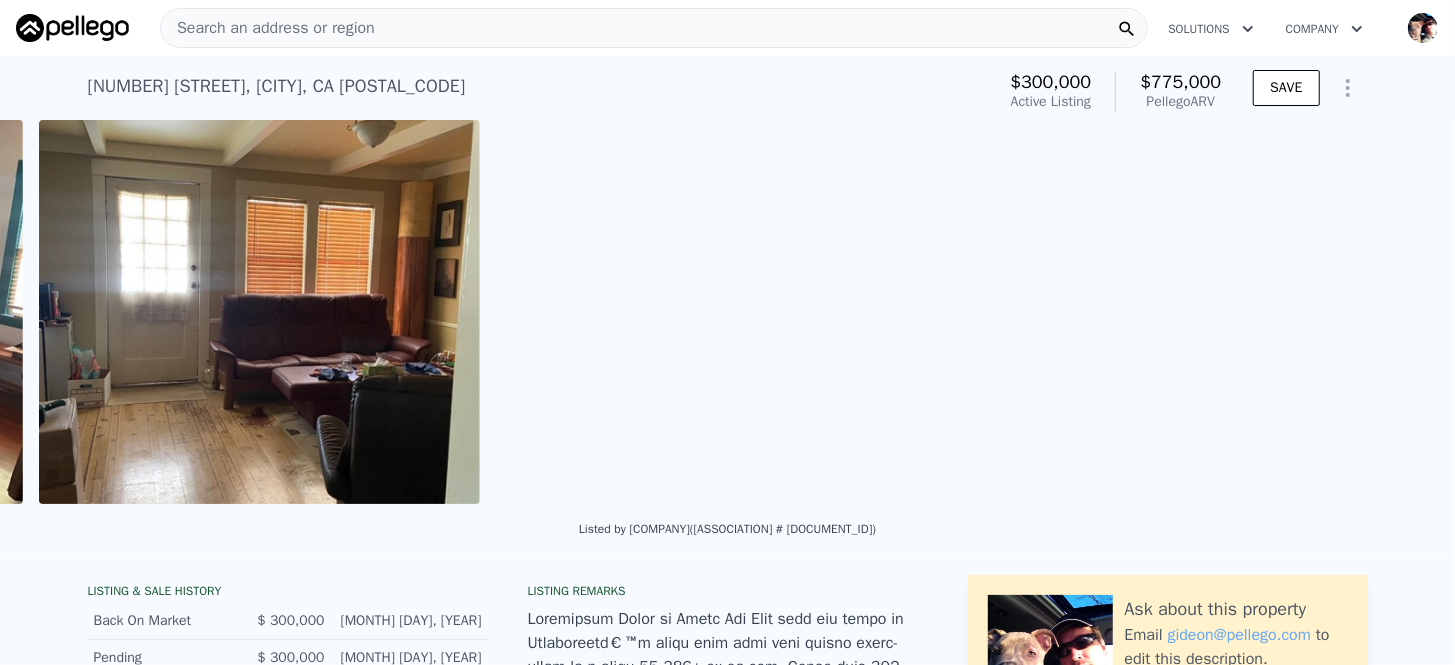 scroll, scrollTop: 0, scrollLeft: 3519, axis: horizontal 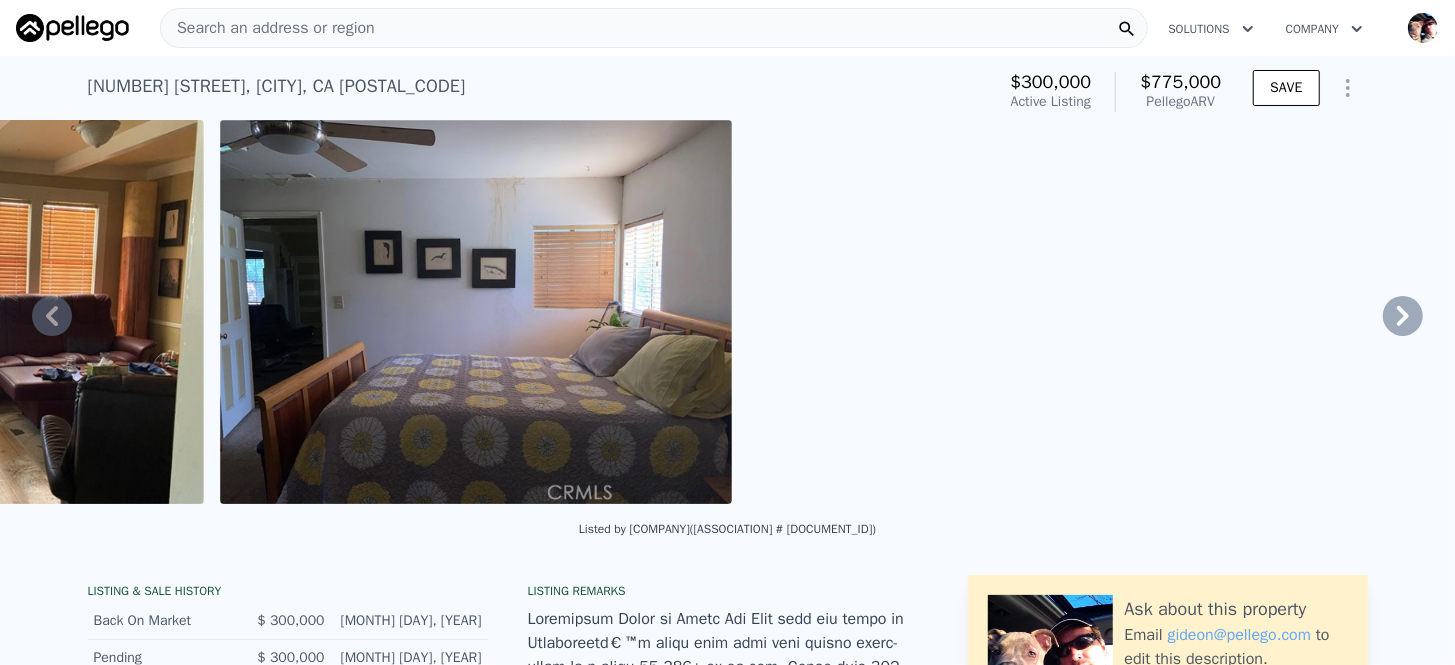 click 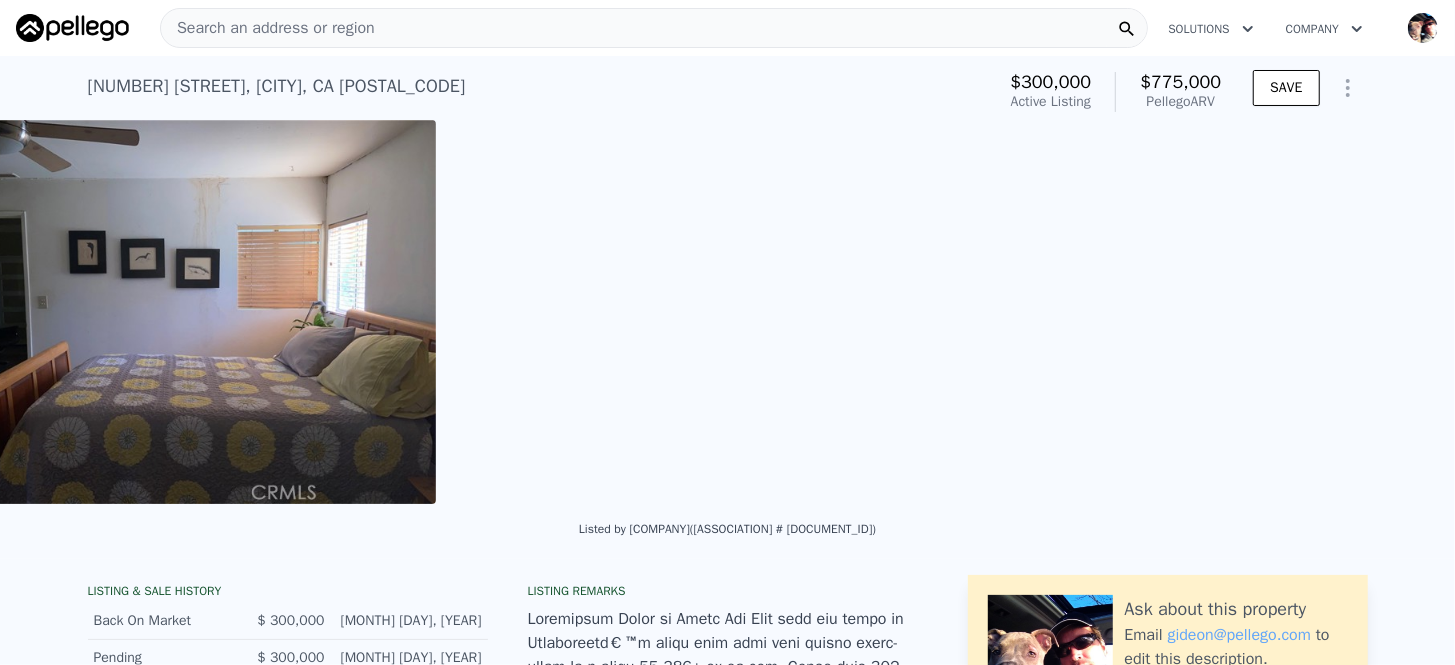 scroll, scrollTop: 0, scrollLeft: 4091, axis: horizontal 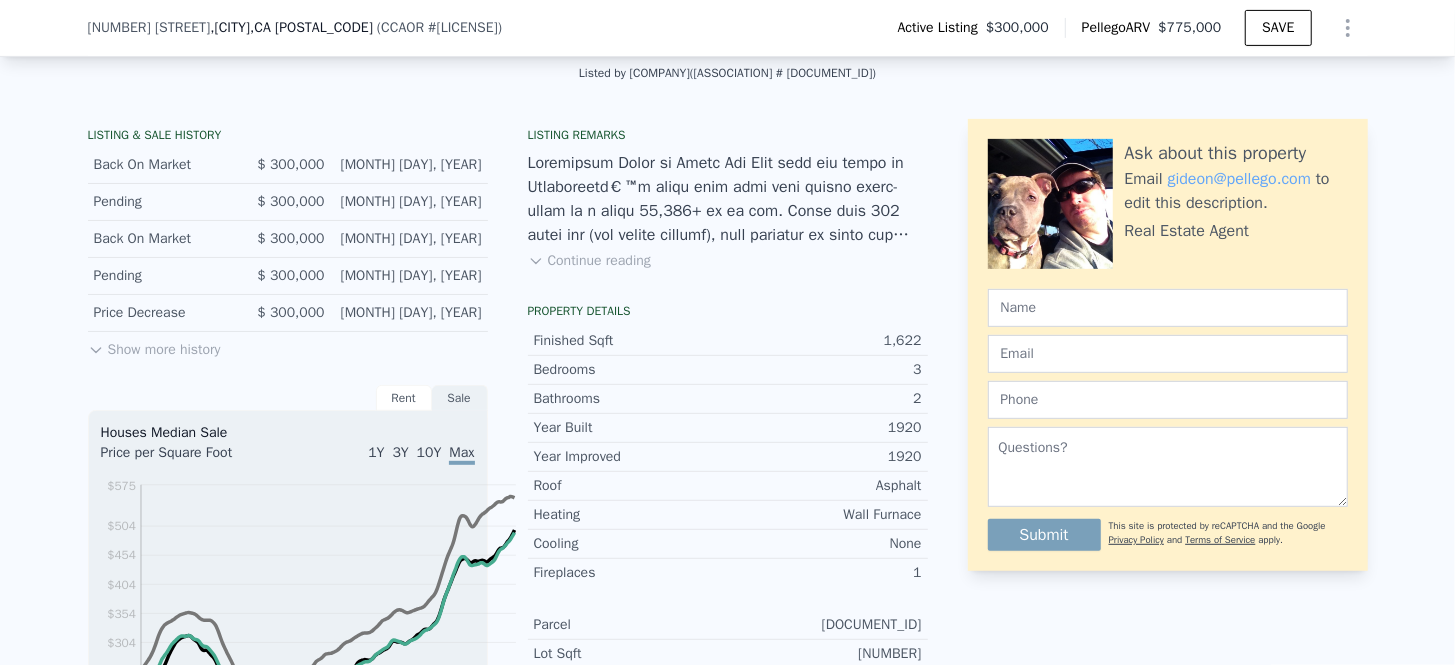 click on "Continue reading" at bounding box center [589, 261] 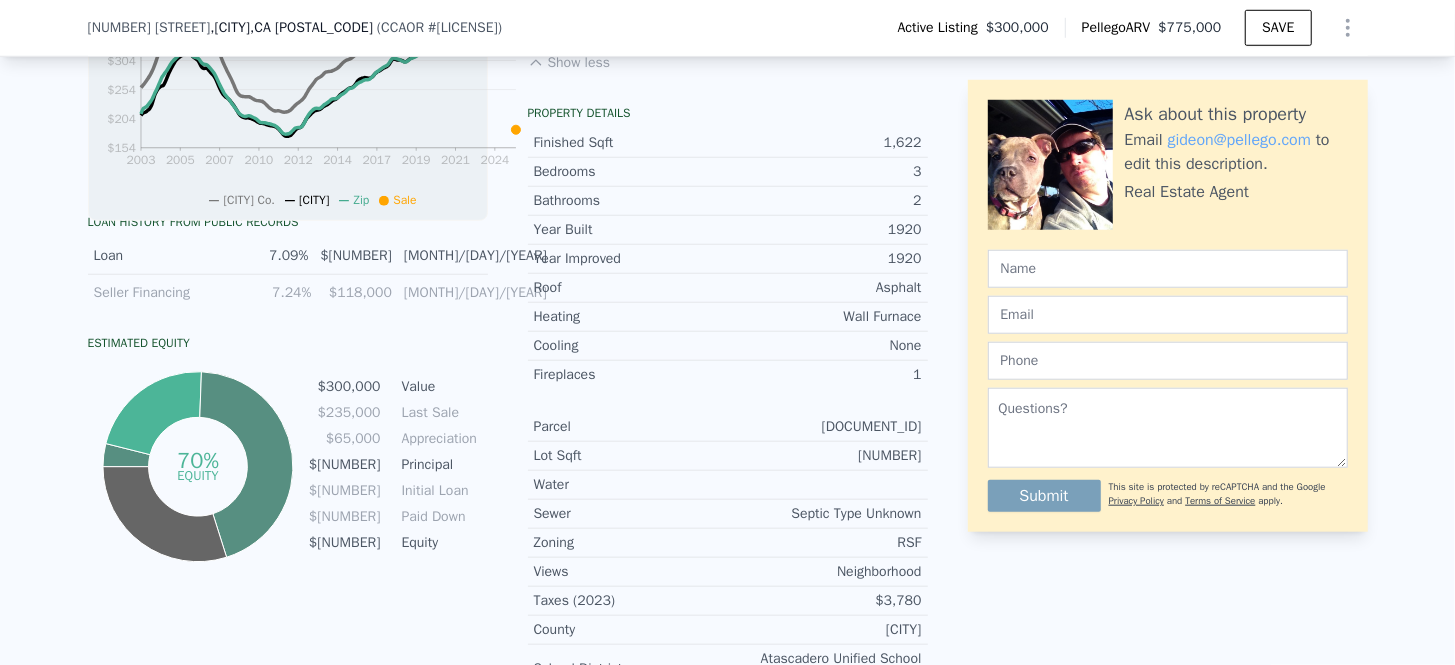 scroll, scrollTop: 1026, scrollLeft: 0, axis: vertical 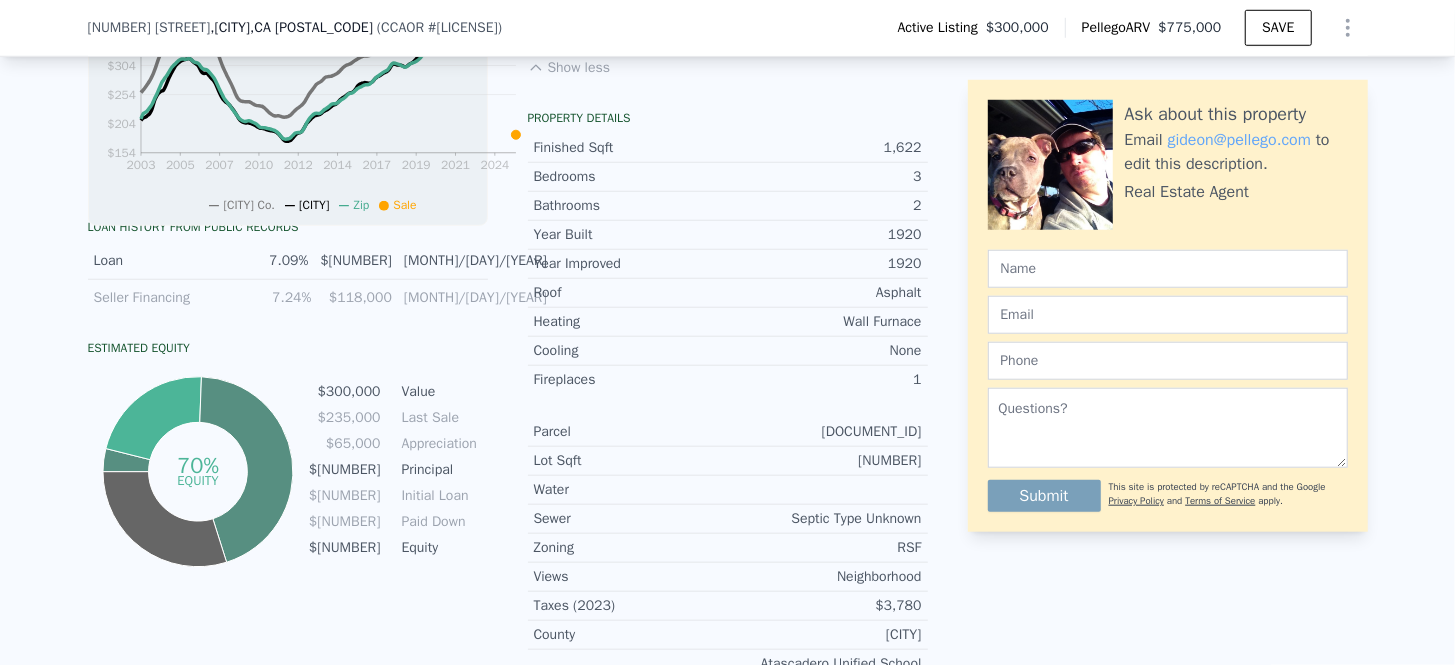 click on "Show less" at bounding box center [569, 68] 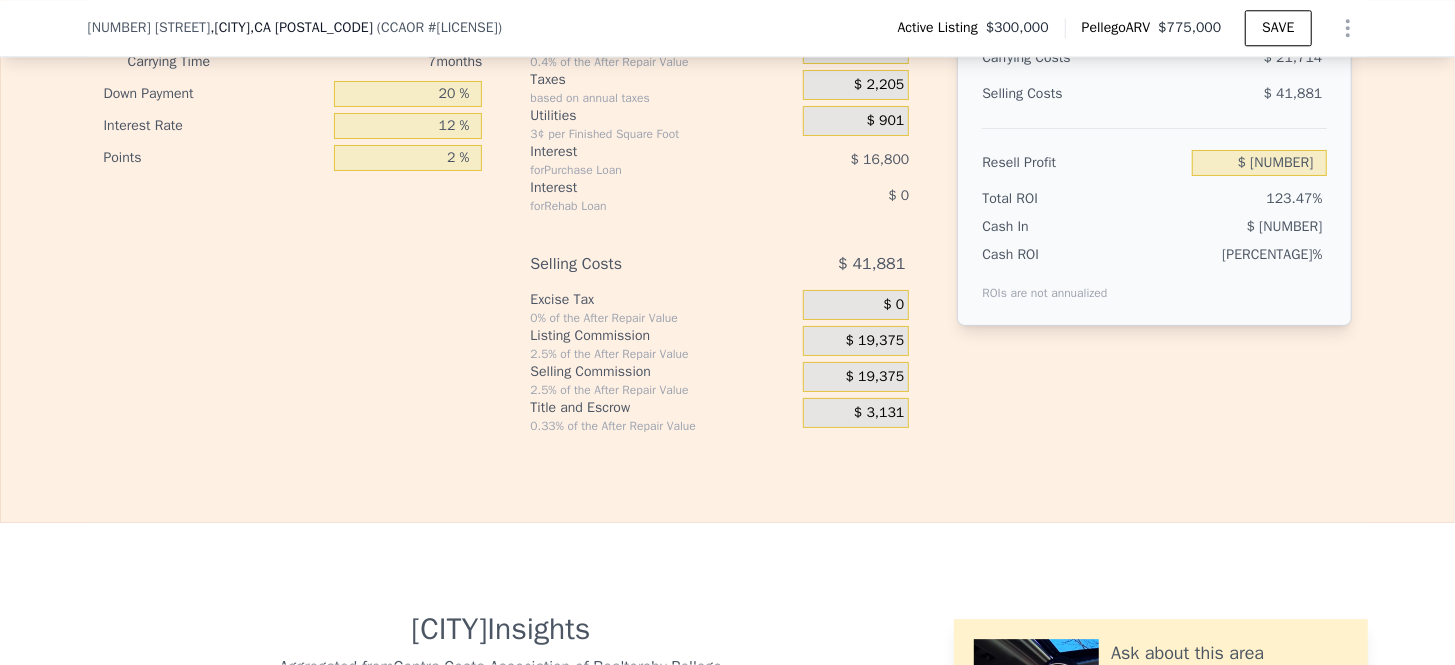 scroll, scrollTop: 3497, scrollLeft: 0, axis: vertical 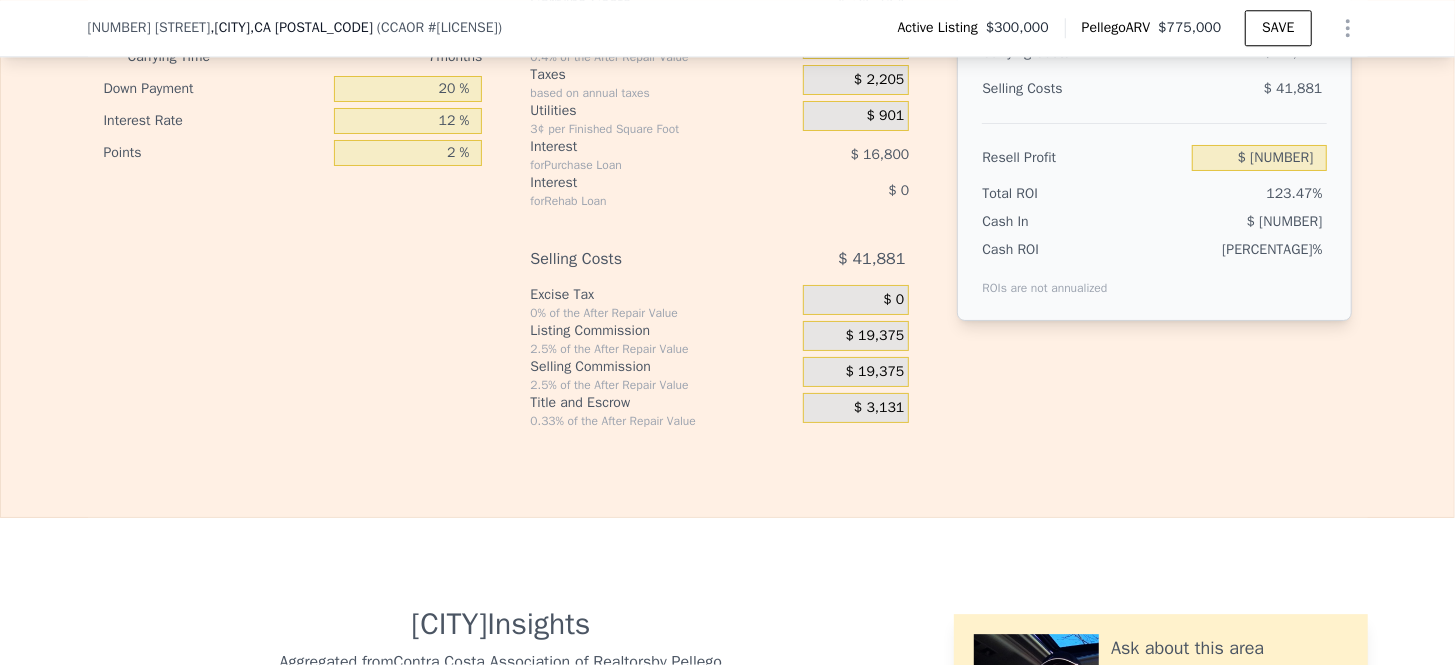 click on "Rehab" at bounding box center (600, -336) 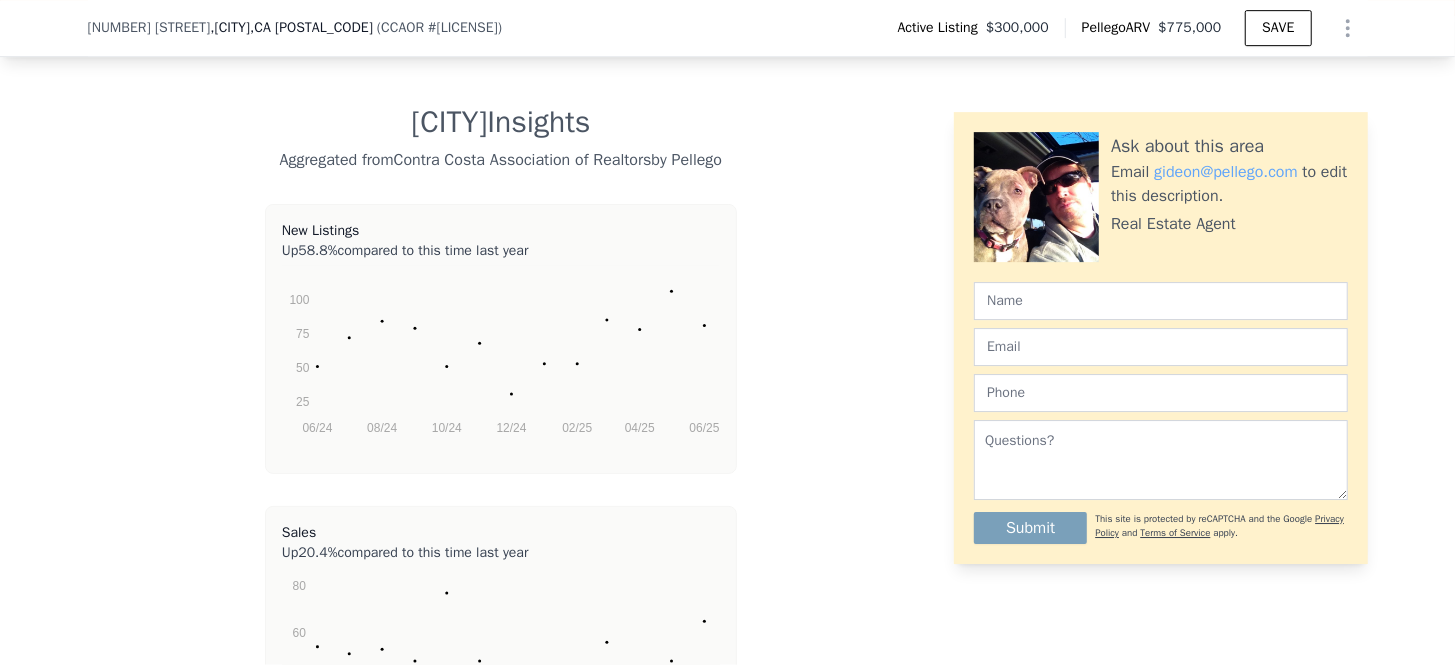 scroll, scrollTop: 4050, scrollLeft: 0, axis: vertical 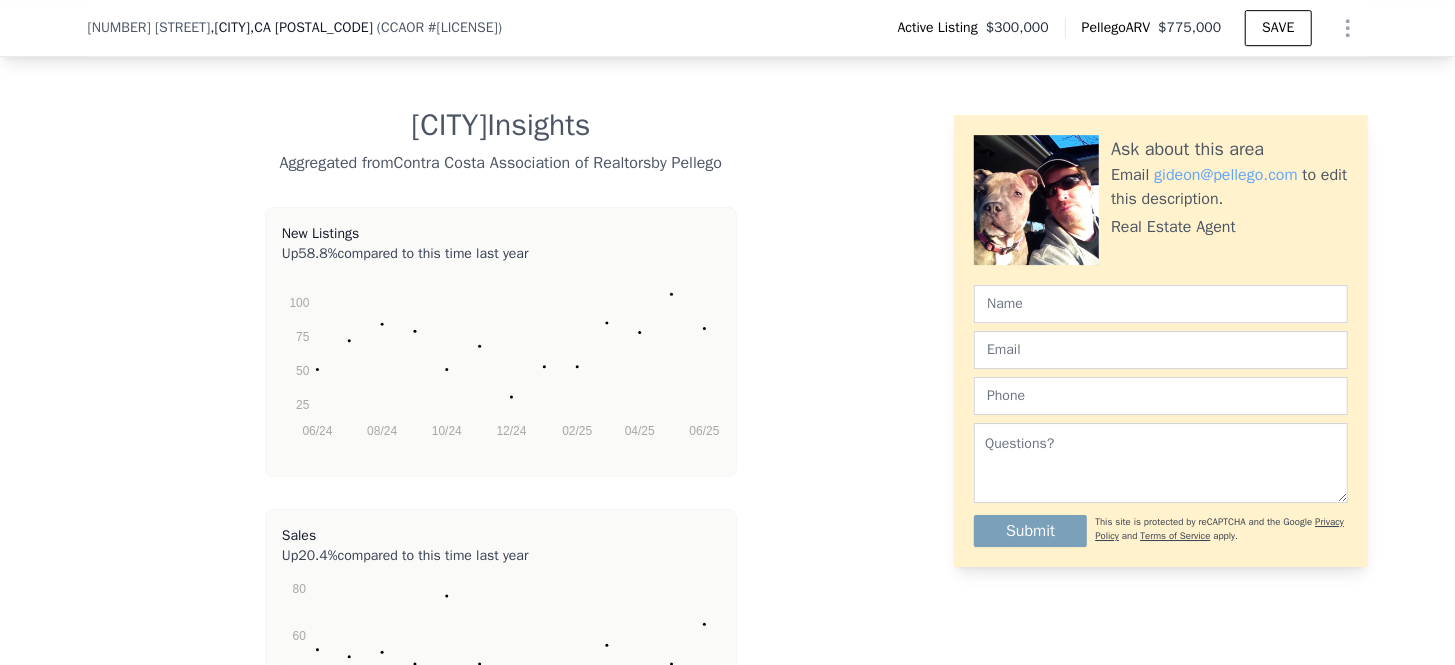 drag, startPoint x: 1418, startPoint y: 325, endPoint x: 1452, endPoint y: 303, distance: 40.496914 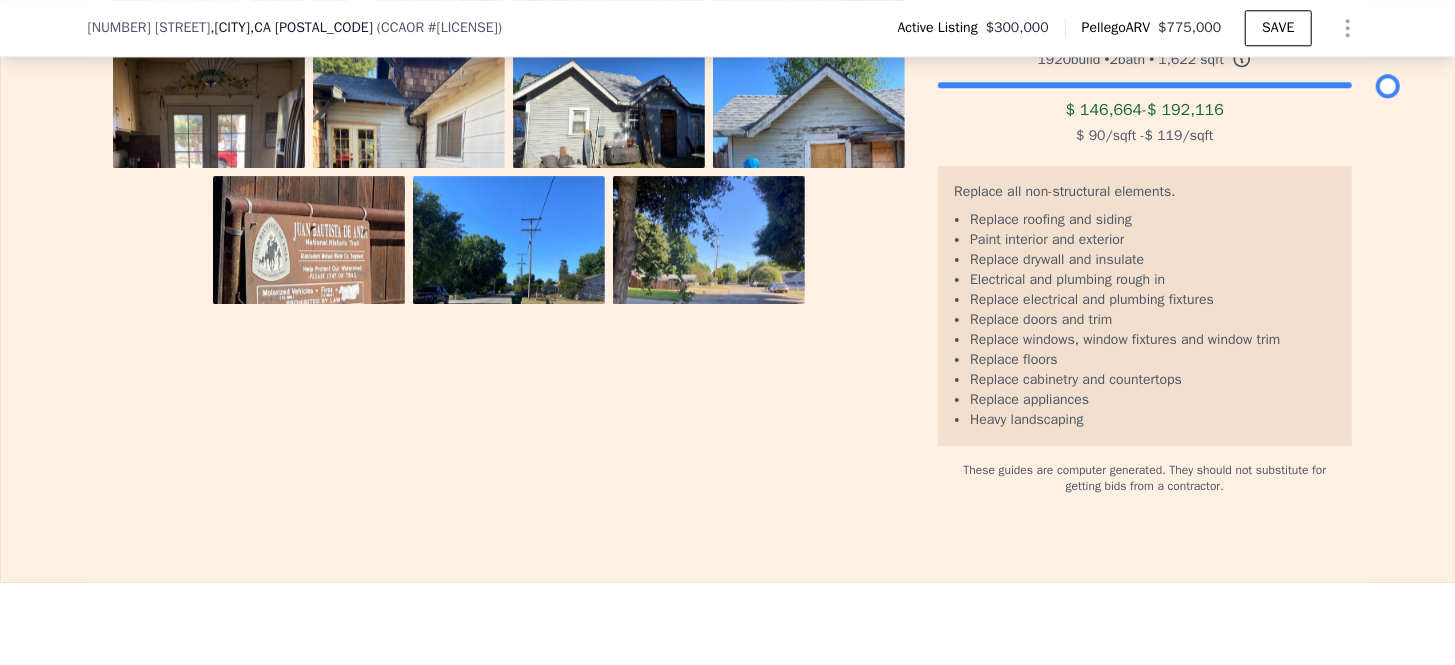 scroll, scrollTop: 3484, scrollLeft: 0, axis: vertical 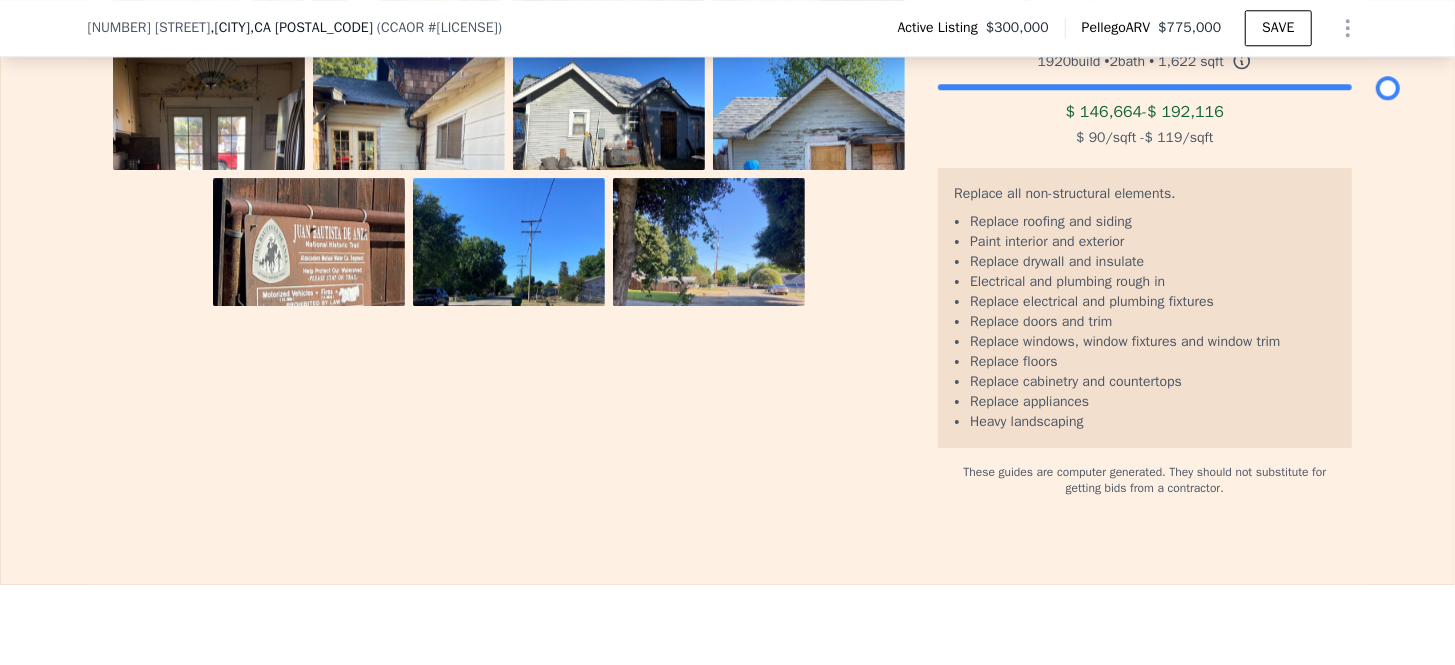 click on "$ 0" at bounding box center [1255, -187] 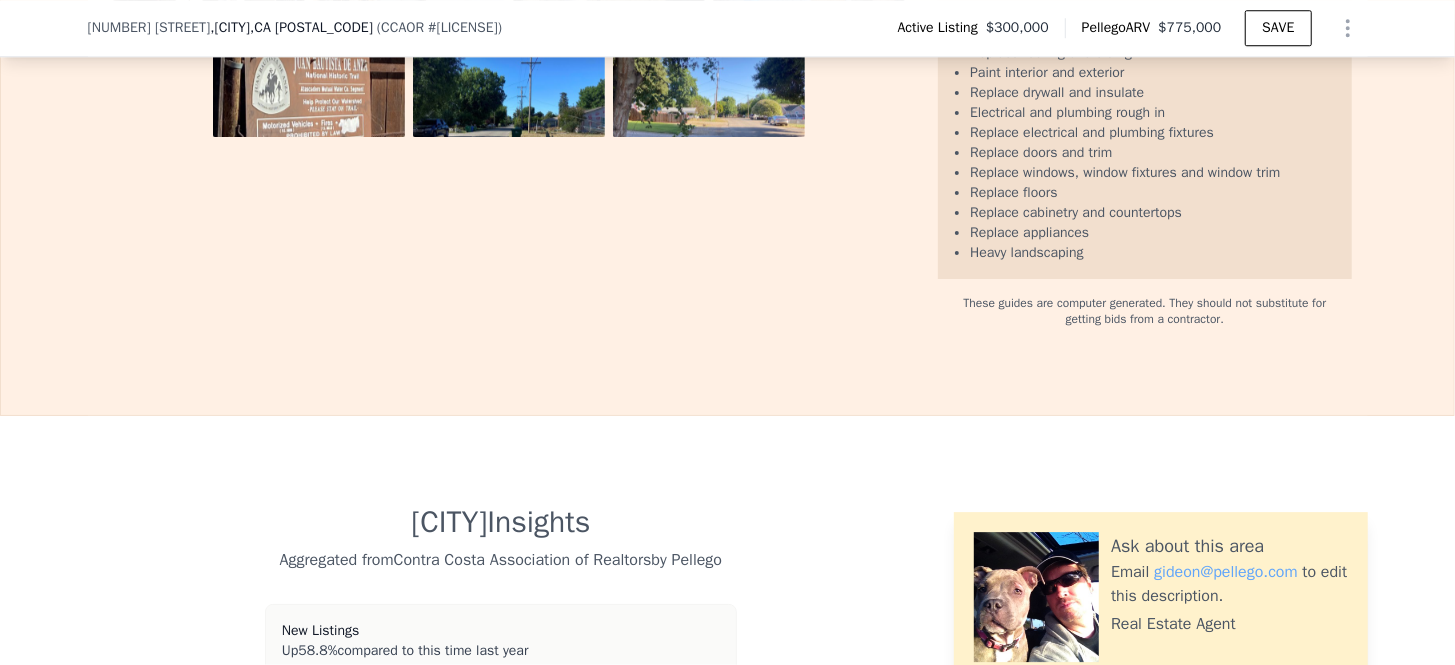 scroll, scrollTop: 3657, scrollLeft: 0, axis: vertical 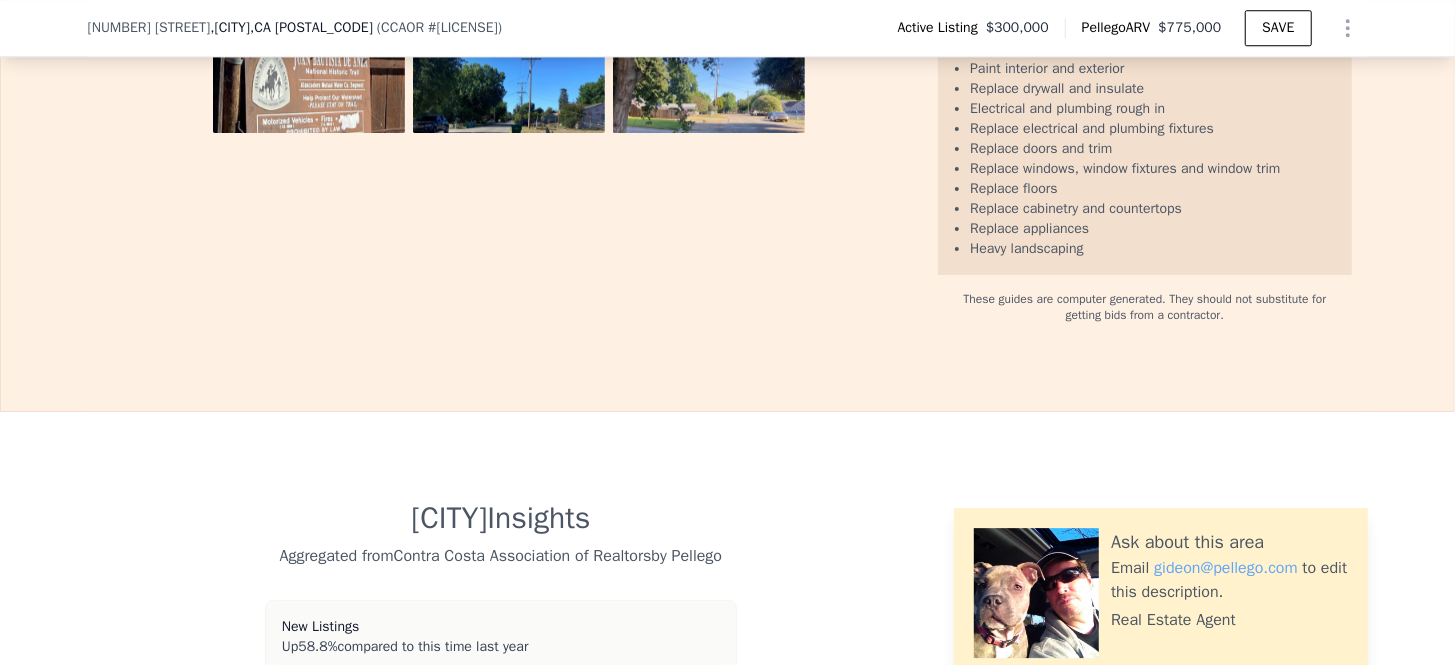 type on "$ 0" 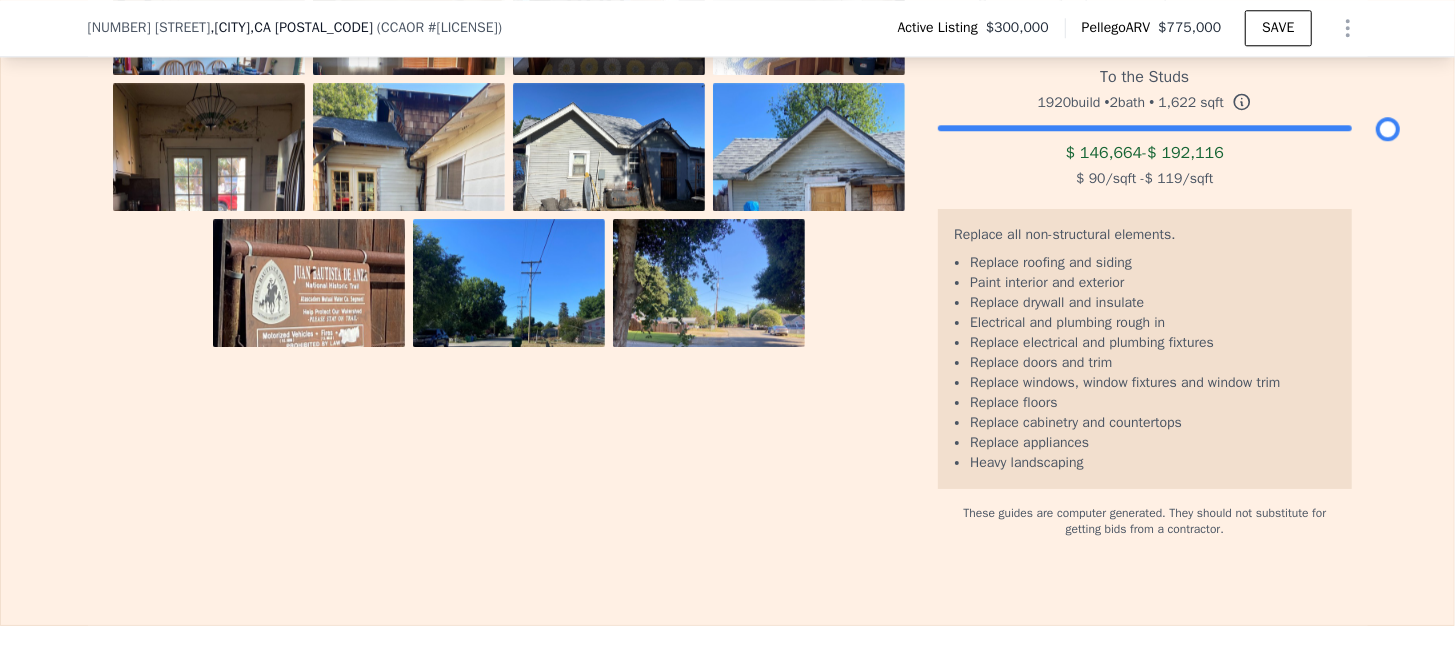 scroll, scrollTop: 3450, scrollLeft: 0, axis: vertical 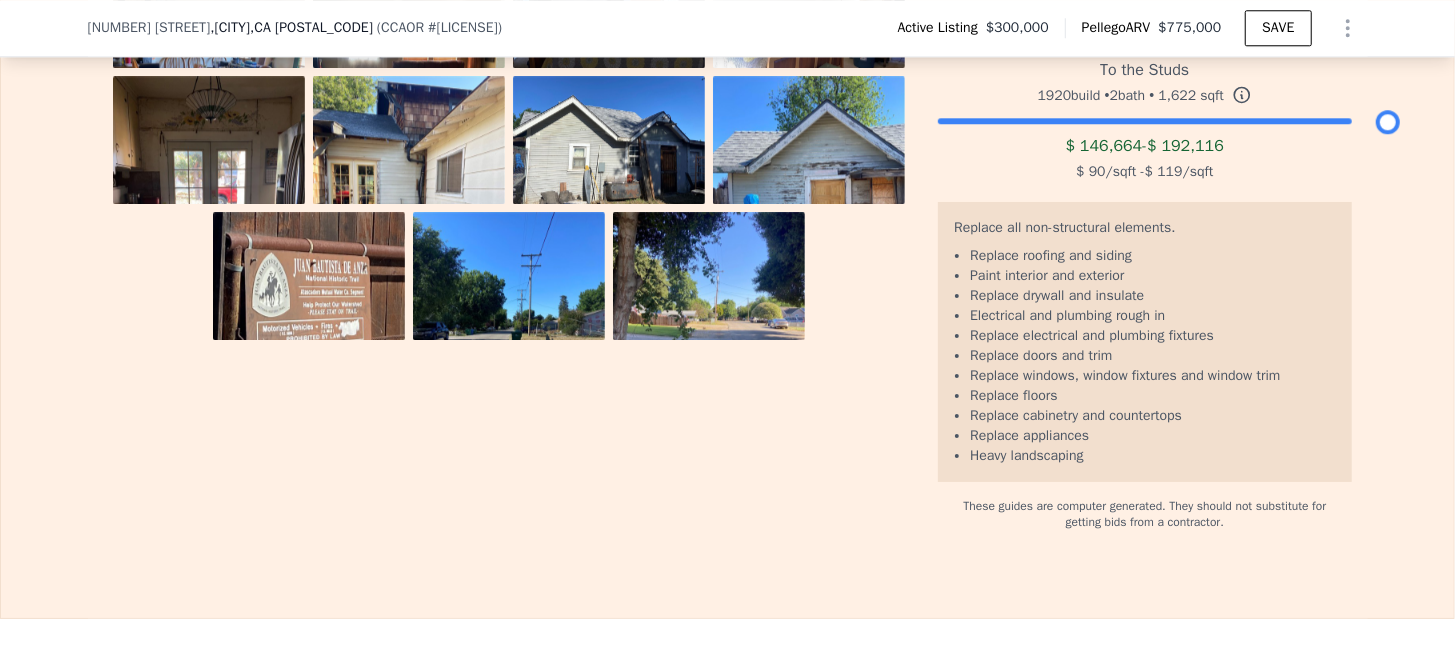 click on "Resell" at bounding box center (727, -289) 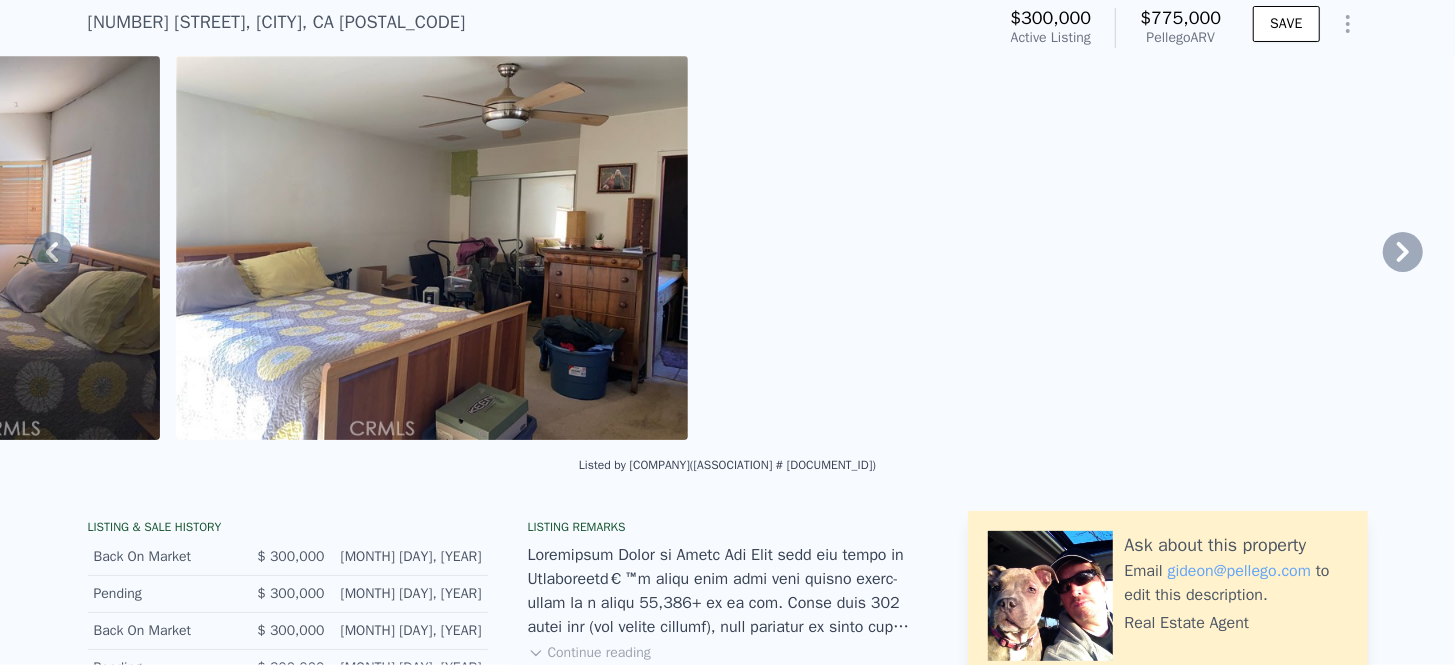 scroll, scrollTop: 9, scrollLeft: 0, axis: vertical 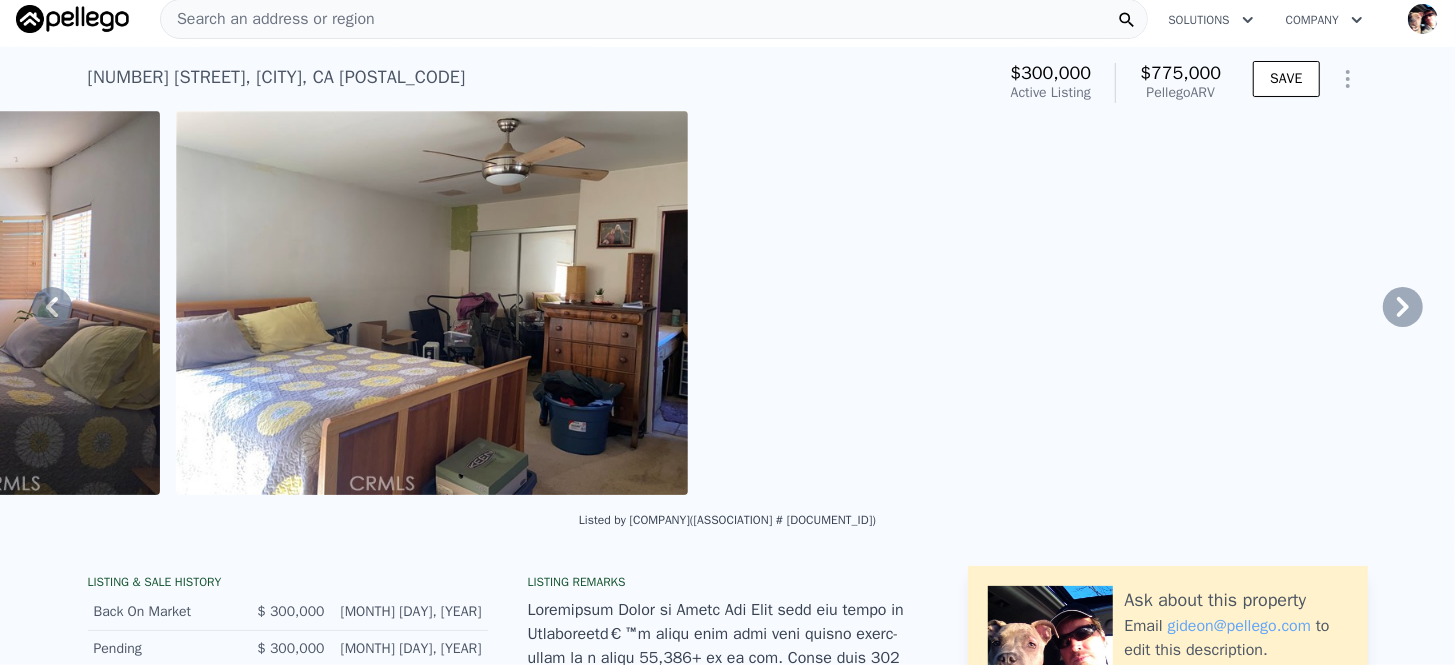 click 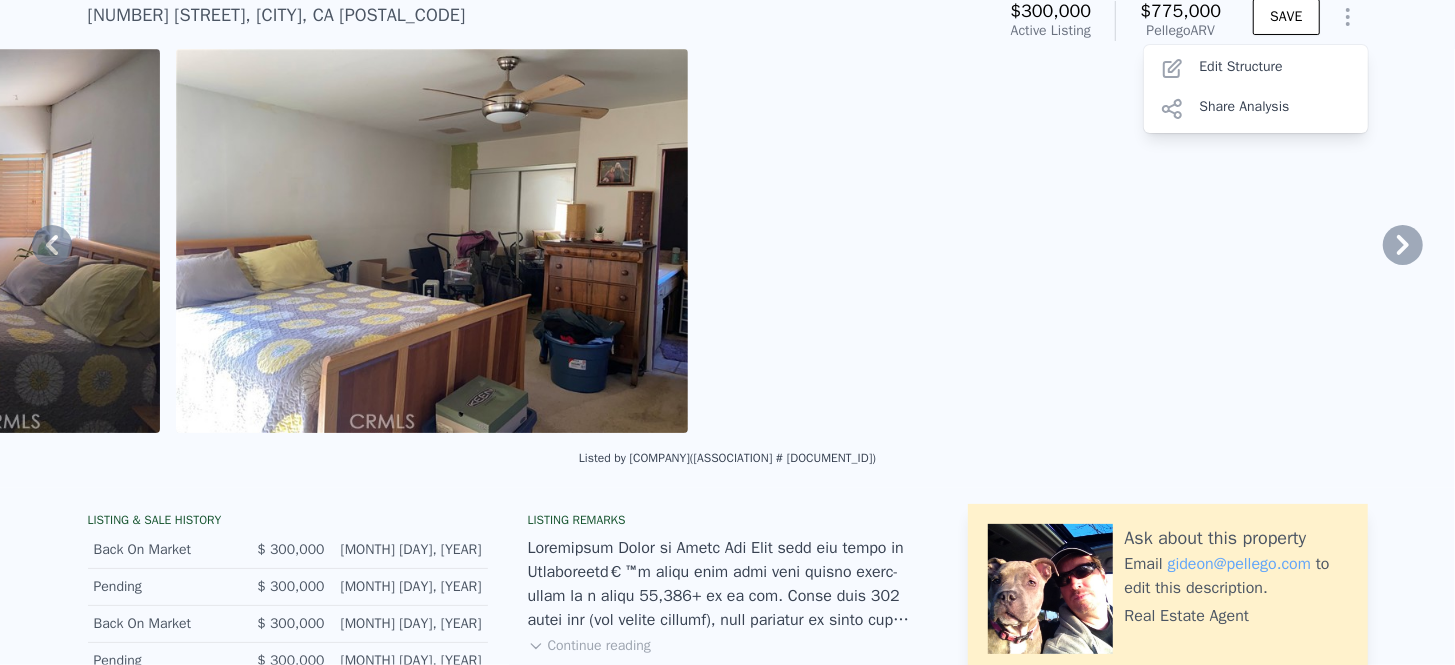 scroll, scrollTop: 0, scrollLeft: 0, axis: both 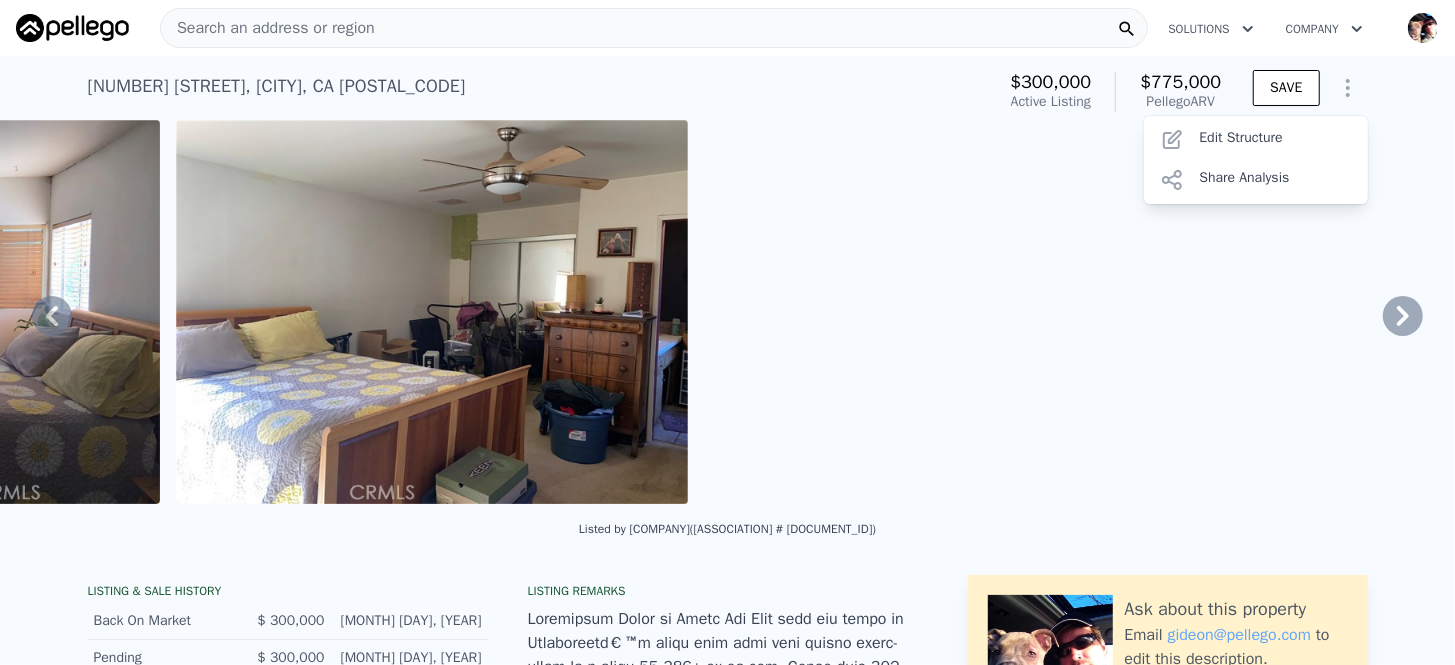 click 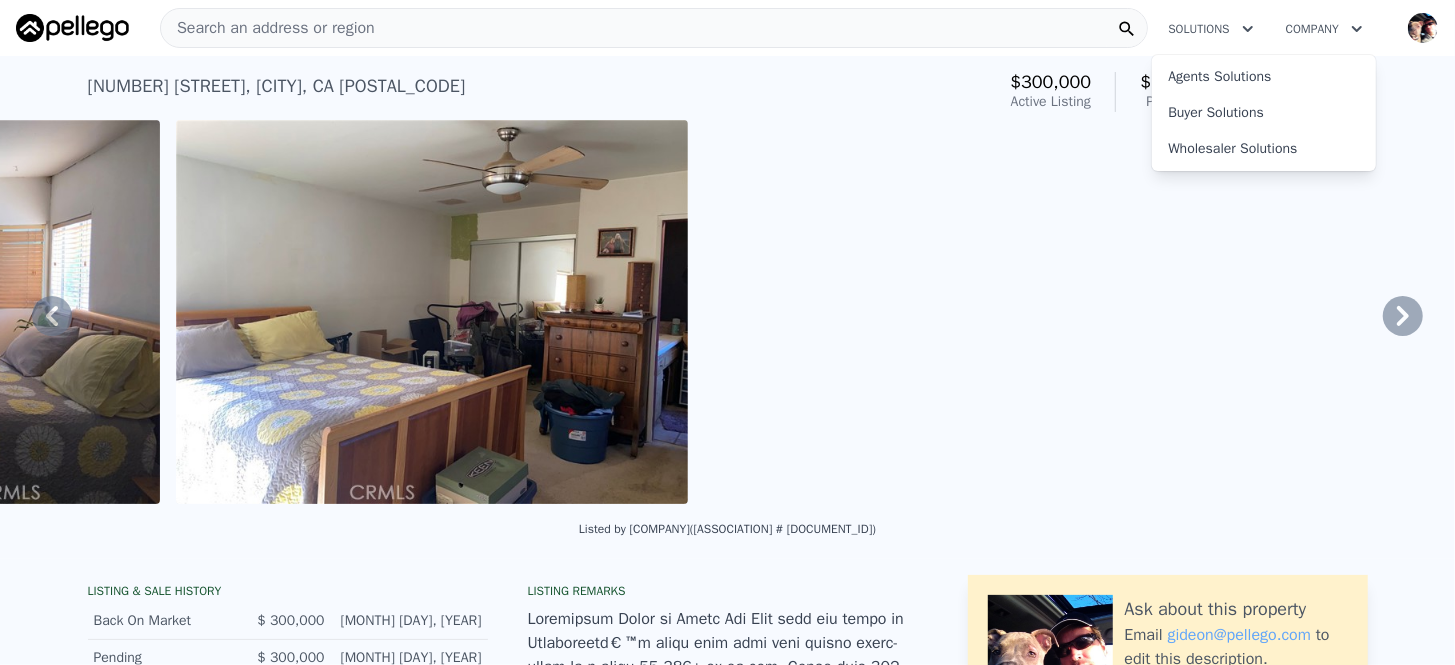 click on "Search an address or region Solutions Agents Solutions Buyer Solutions Wholesaler Solutions Company Open main menu Open user menu" at bounding box center [727, 28] 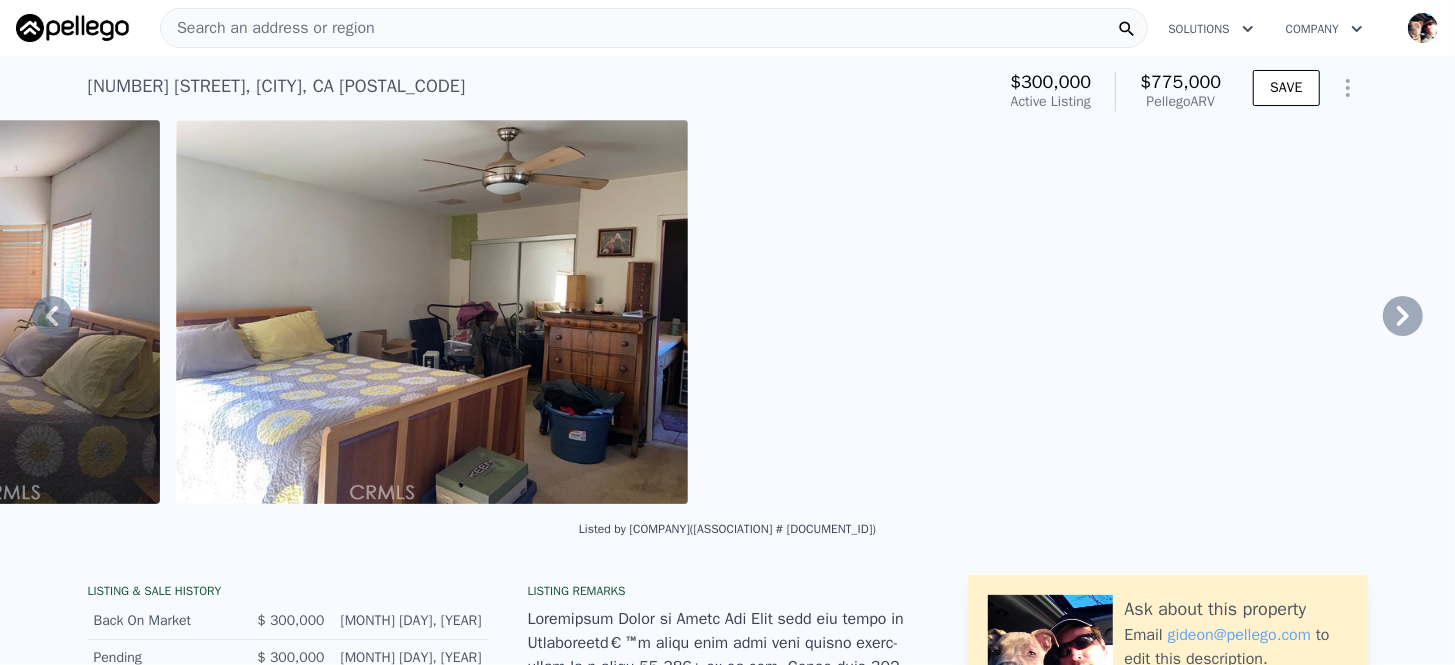 click on "Search an address or region" at bounding box center [268, 28] 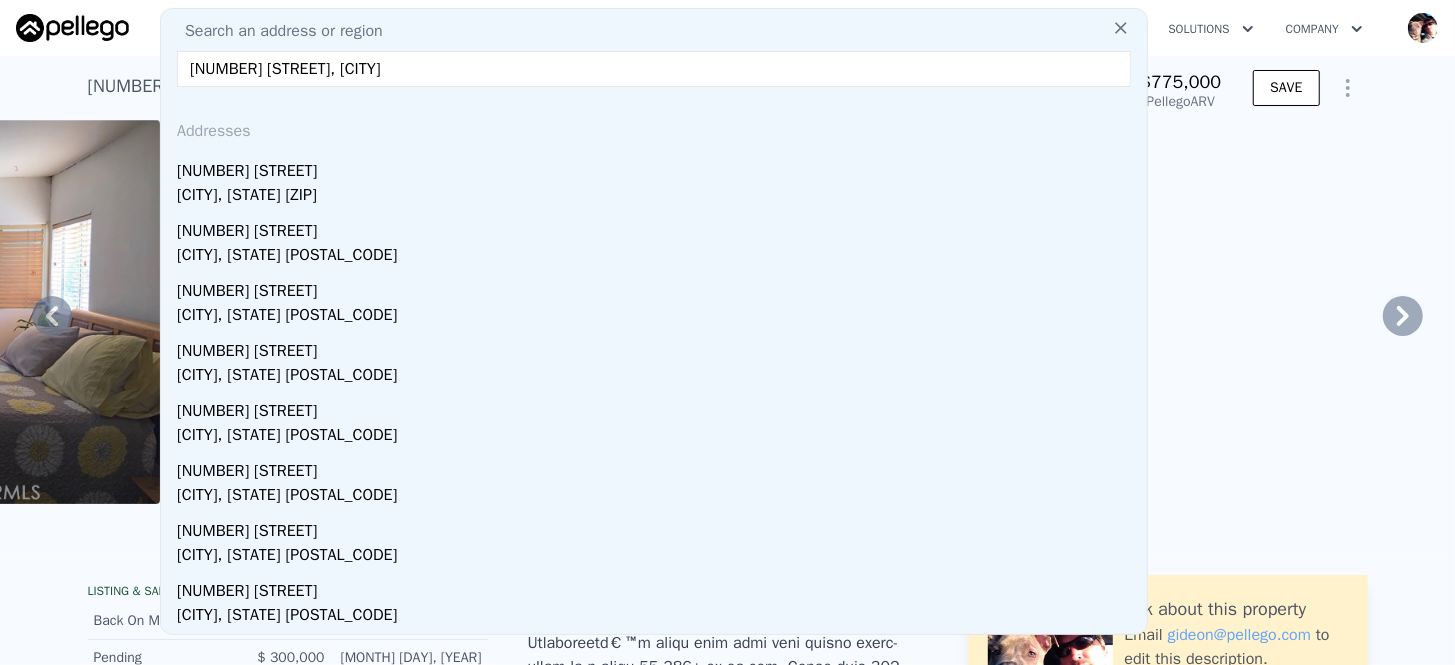 click on "[NUMBER] [STREET], [CITY]" at bounding box center (654, 69) 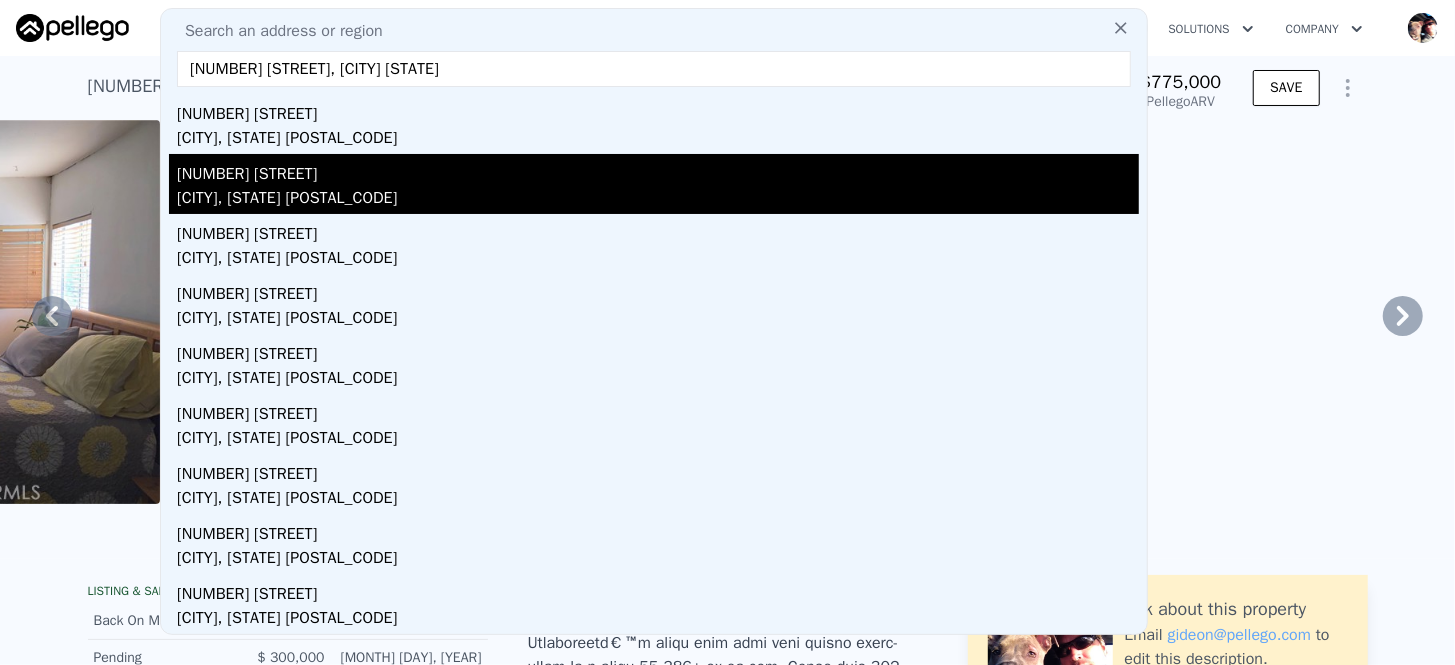 scroll, scrollTop: 278, scrollLeft: 0, axis: vertical 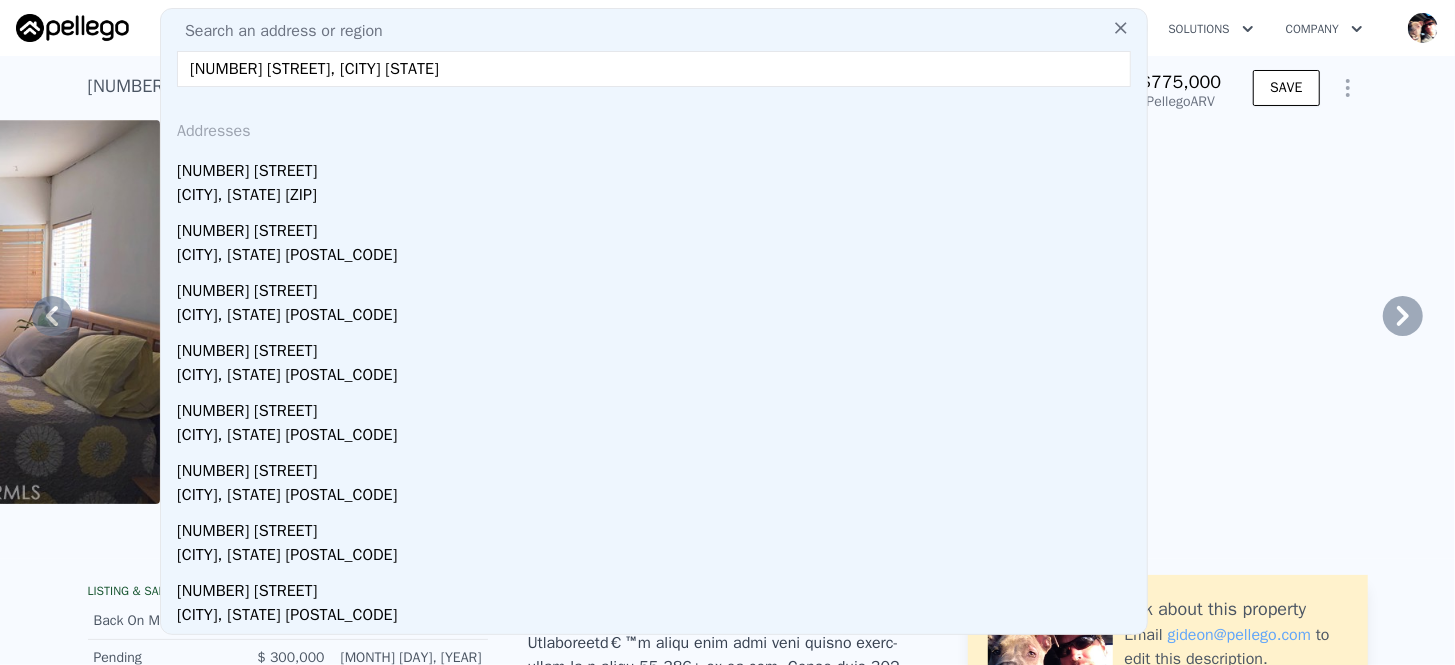 click on "[NUMBER] [STREET], [CITY] [STATE]" at bounding box center (654, 69) 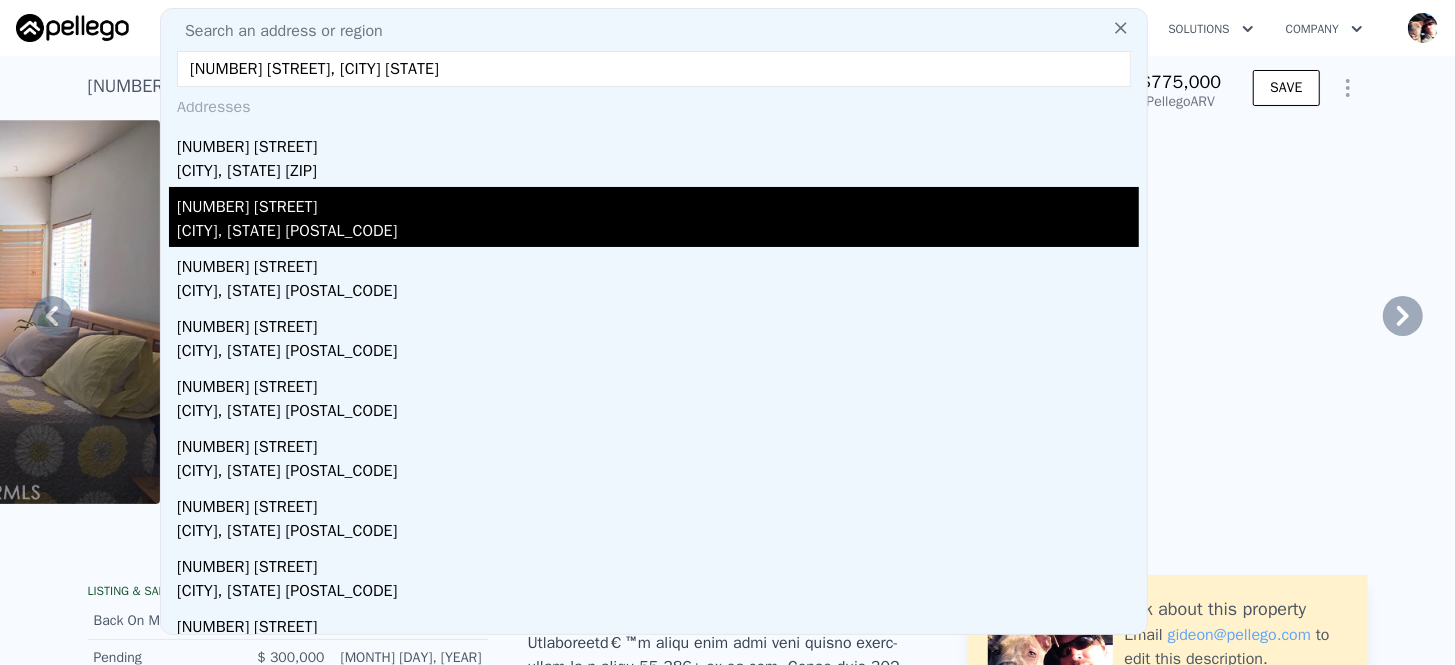 scroll, scrollTop: 0, scrollLeft: 0, axis: both 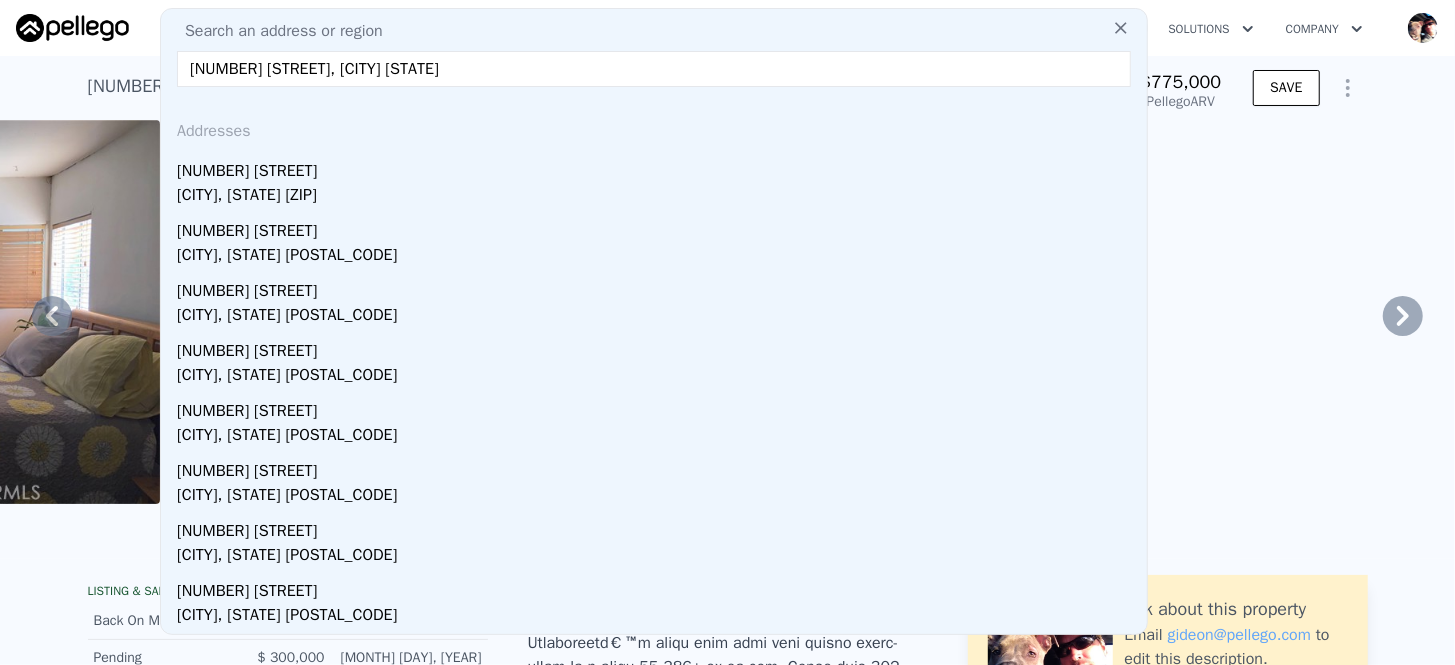 click on "[NUMBER] [STREET], [CITY] [STATE]" at bounding box center (654, 69) 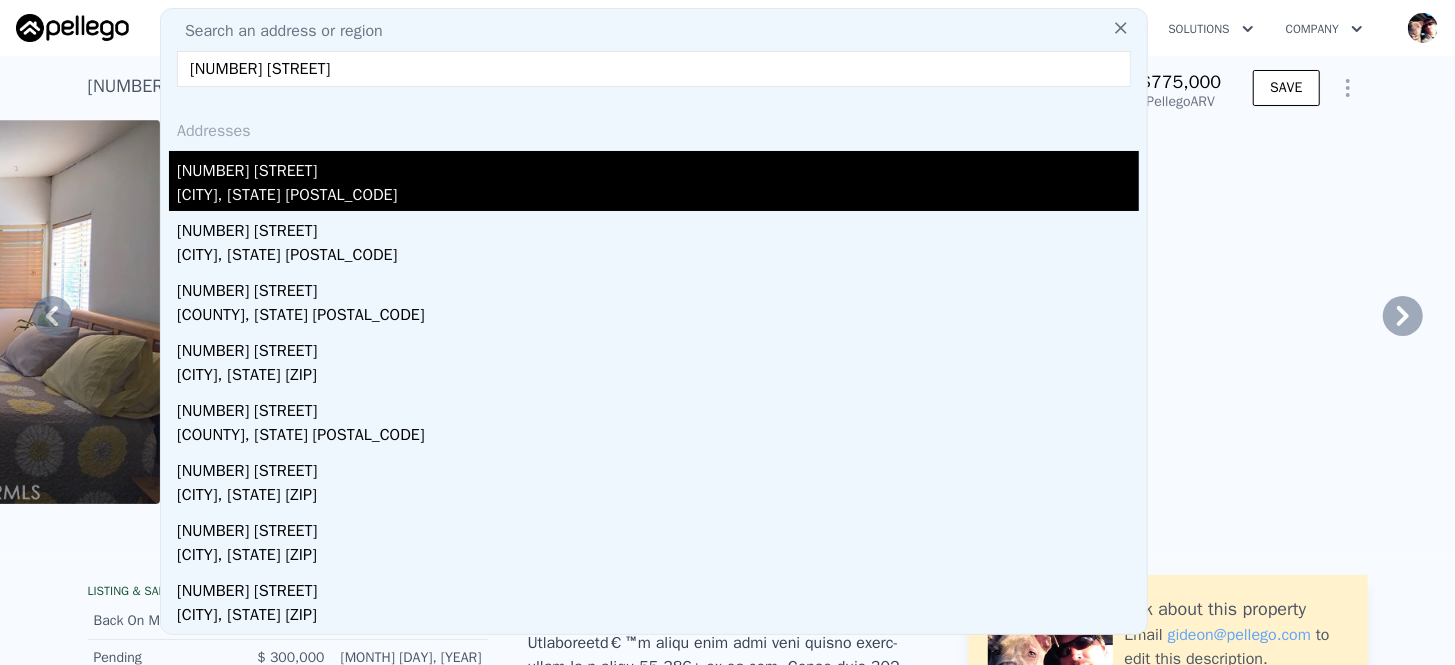 type on "[NUMBER] [STREET]" 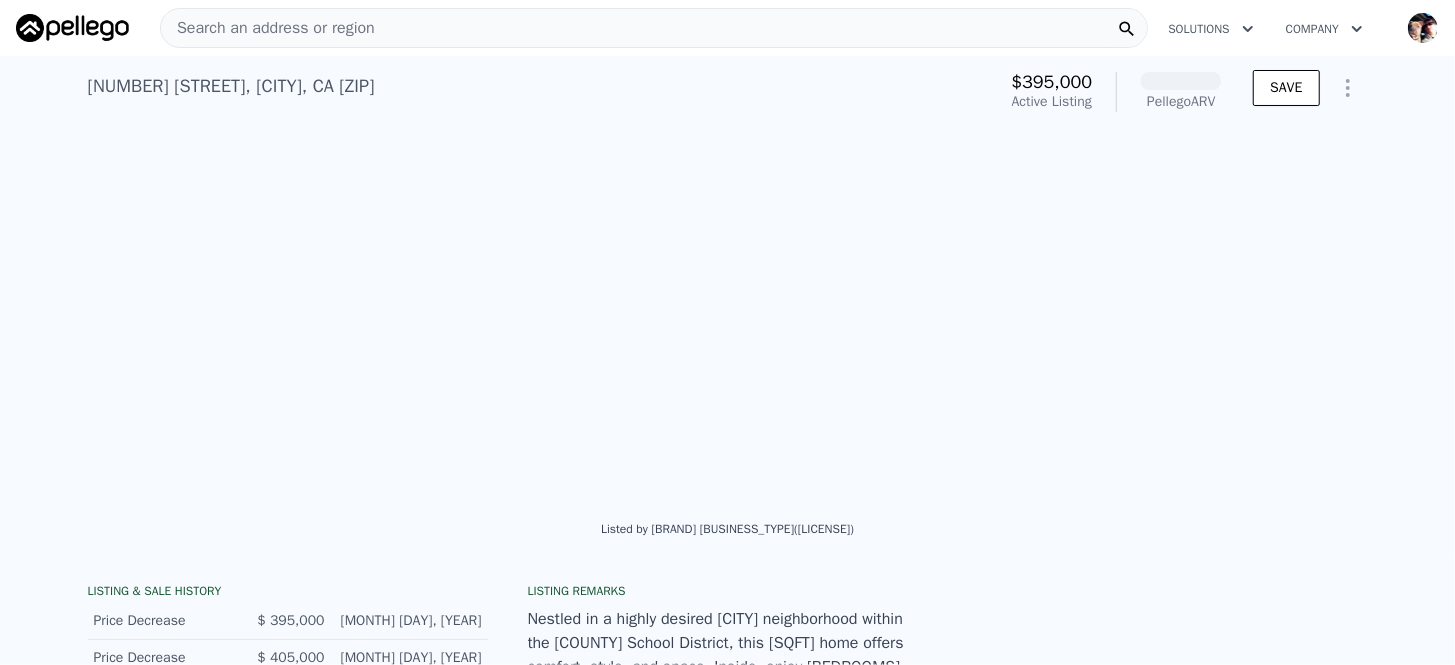 scroll, scrollTop: 0, scrollLeft: 4003, axis: horizontal 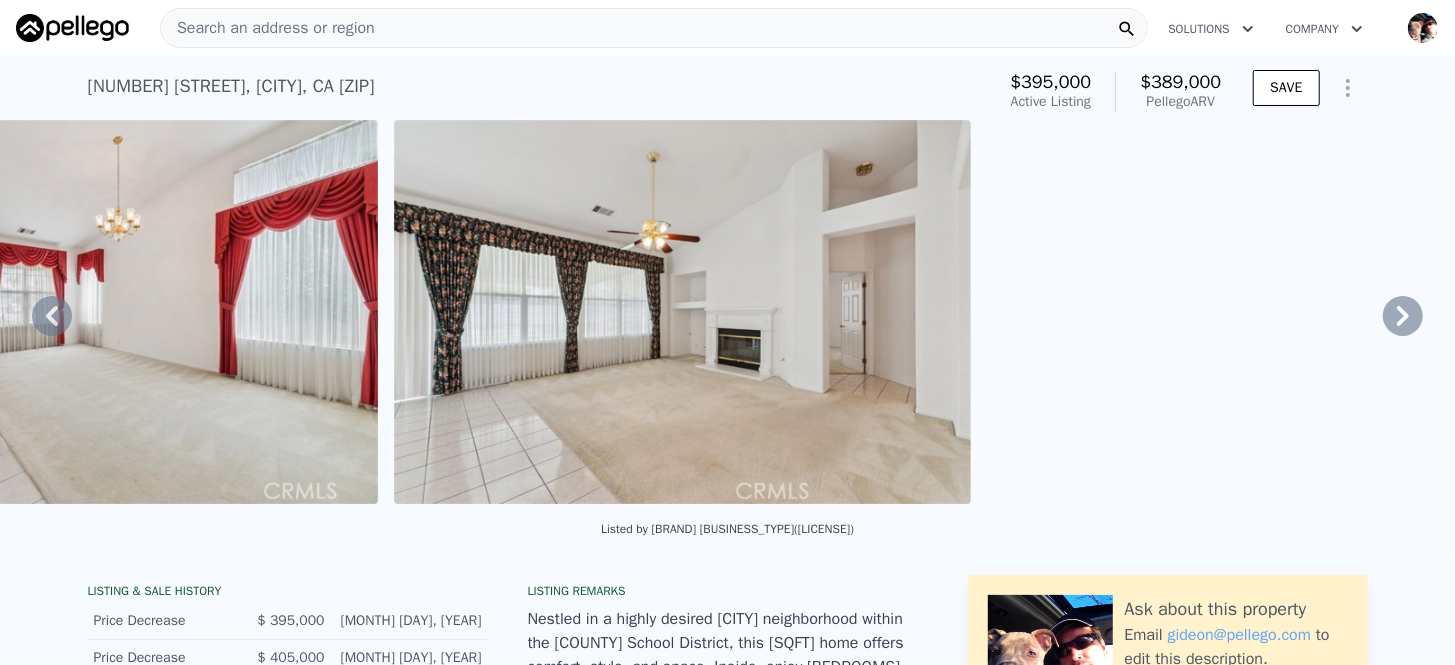 click on "$389,000" at bounding box center (1180, 82) 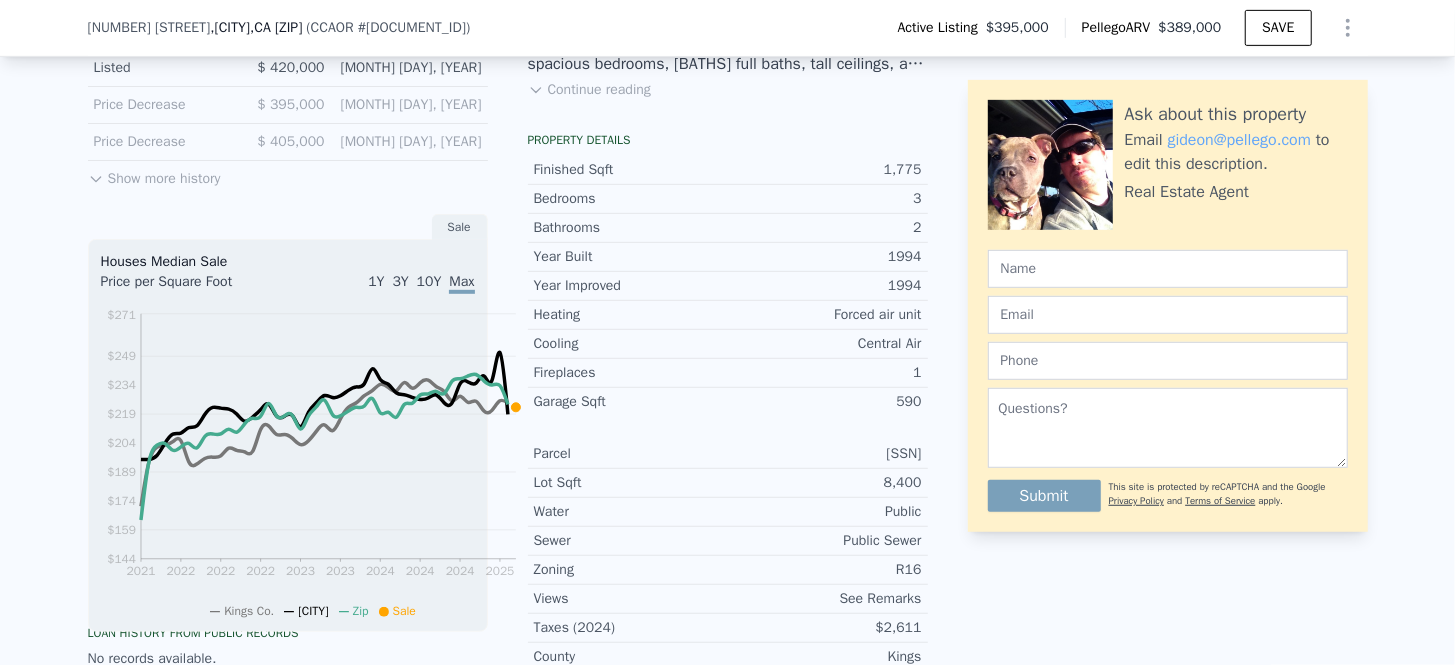 scroll, scrollTop: 622, scrollLeft: 0, axis: vertical 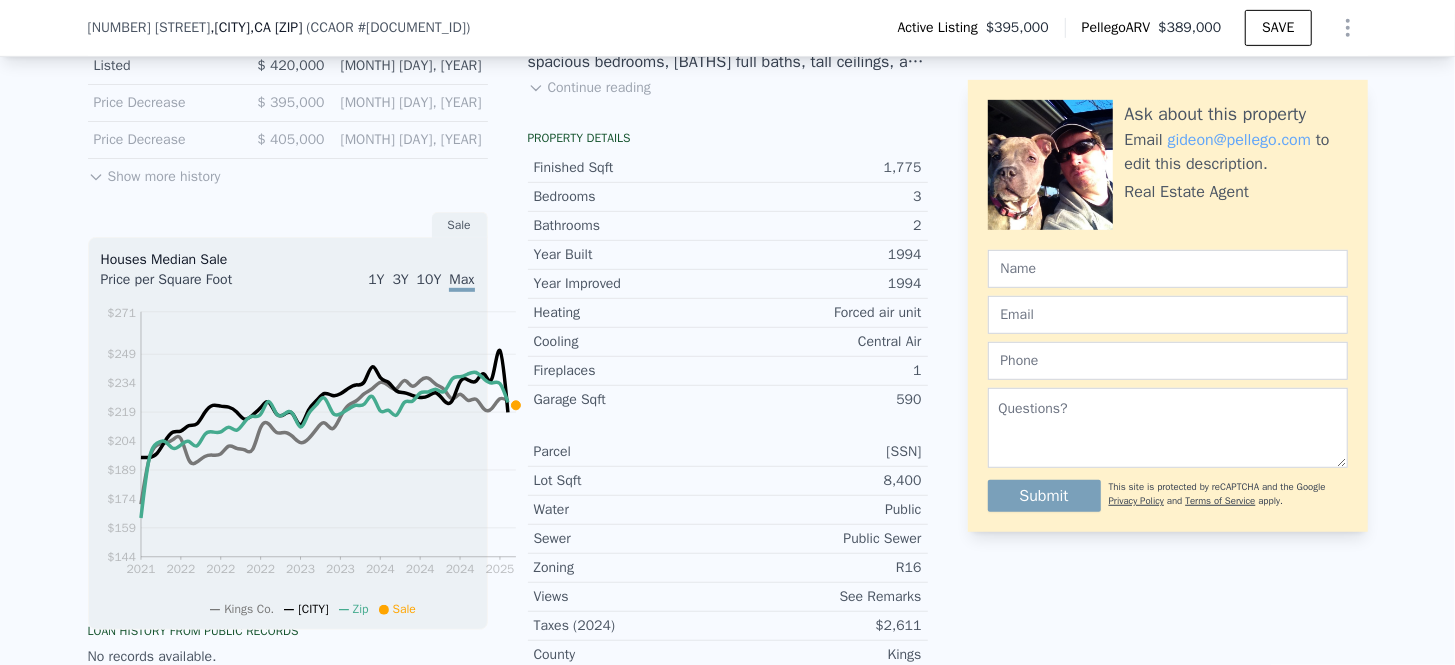 click on "Continue reading" at bounding box center [589, 88] 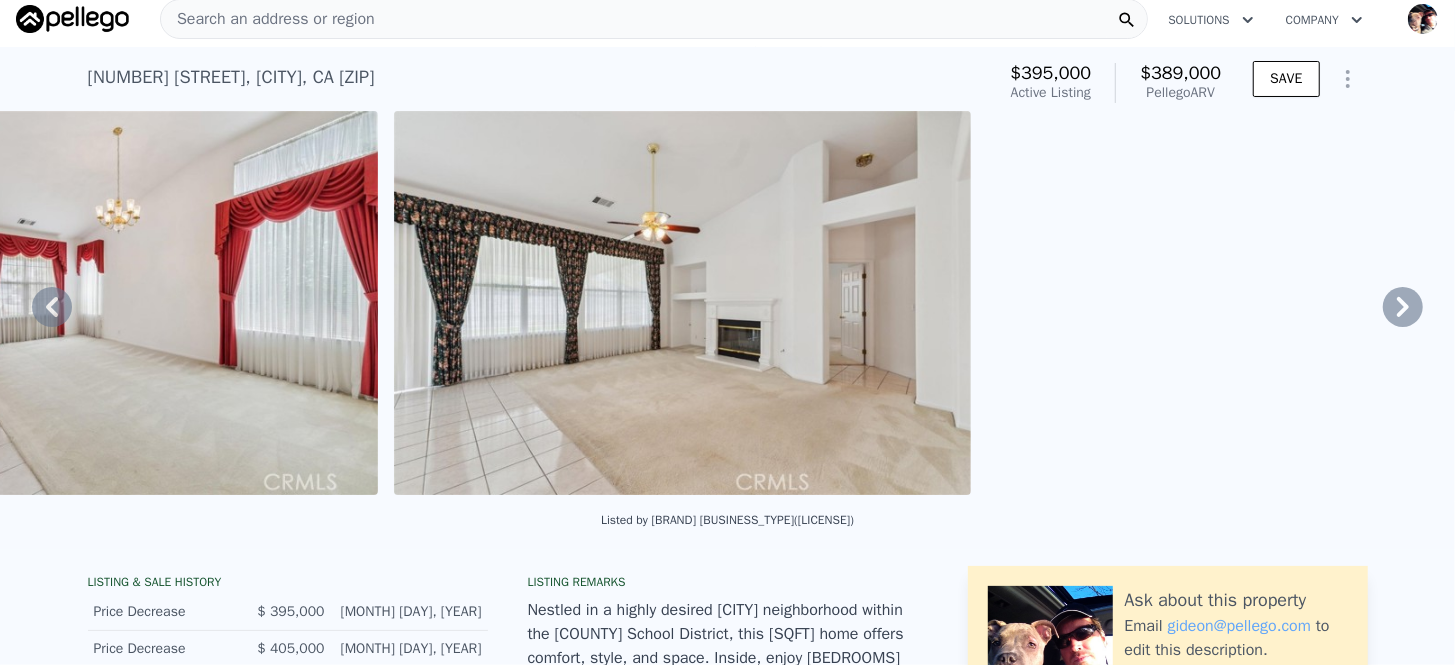 scroll, scrollTop: 0, scrollLeft: 0, axis: both 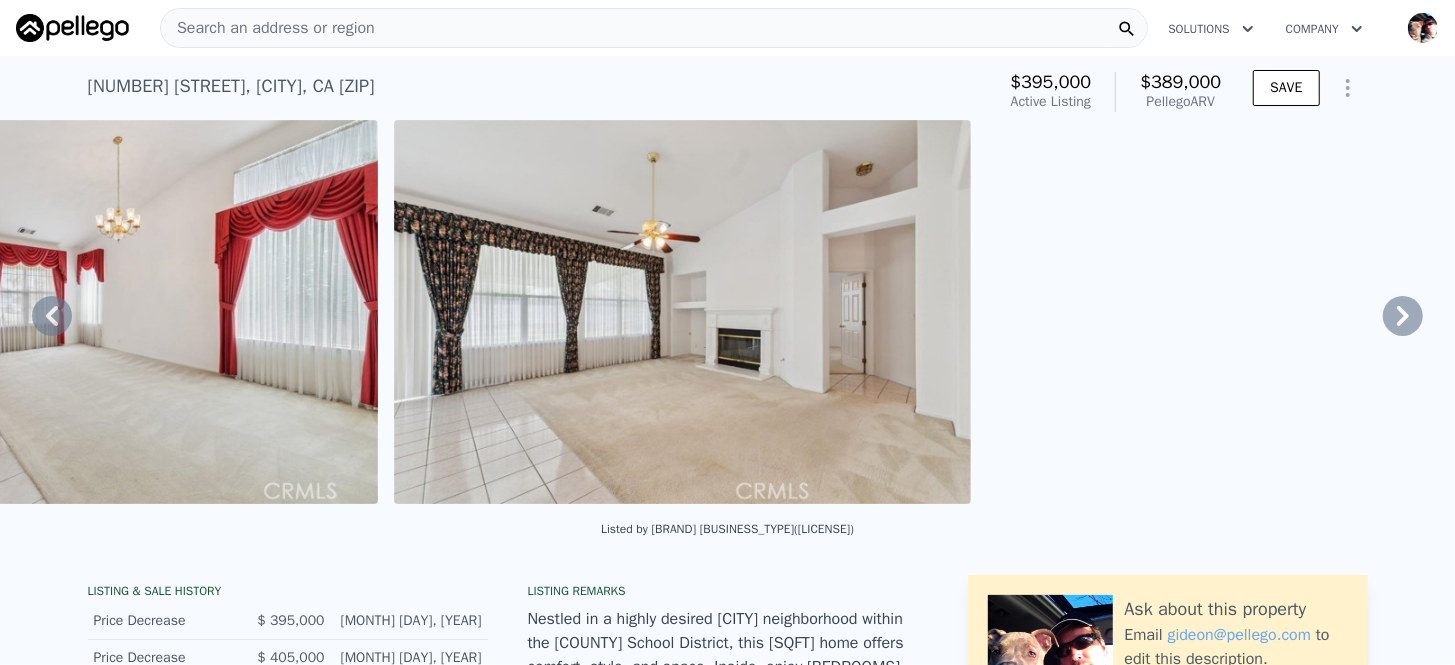 click 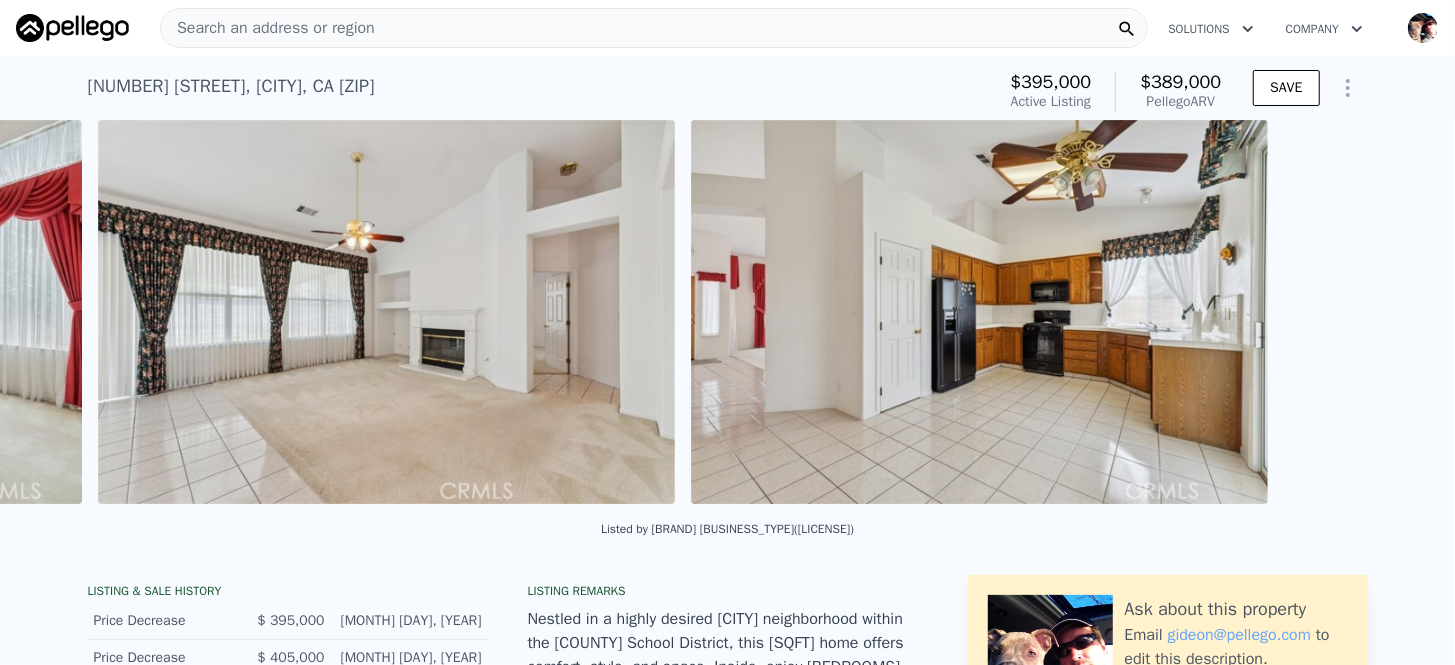 scroll, scrollTop: 0, scrollLeft: 4575, axis: horizontal 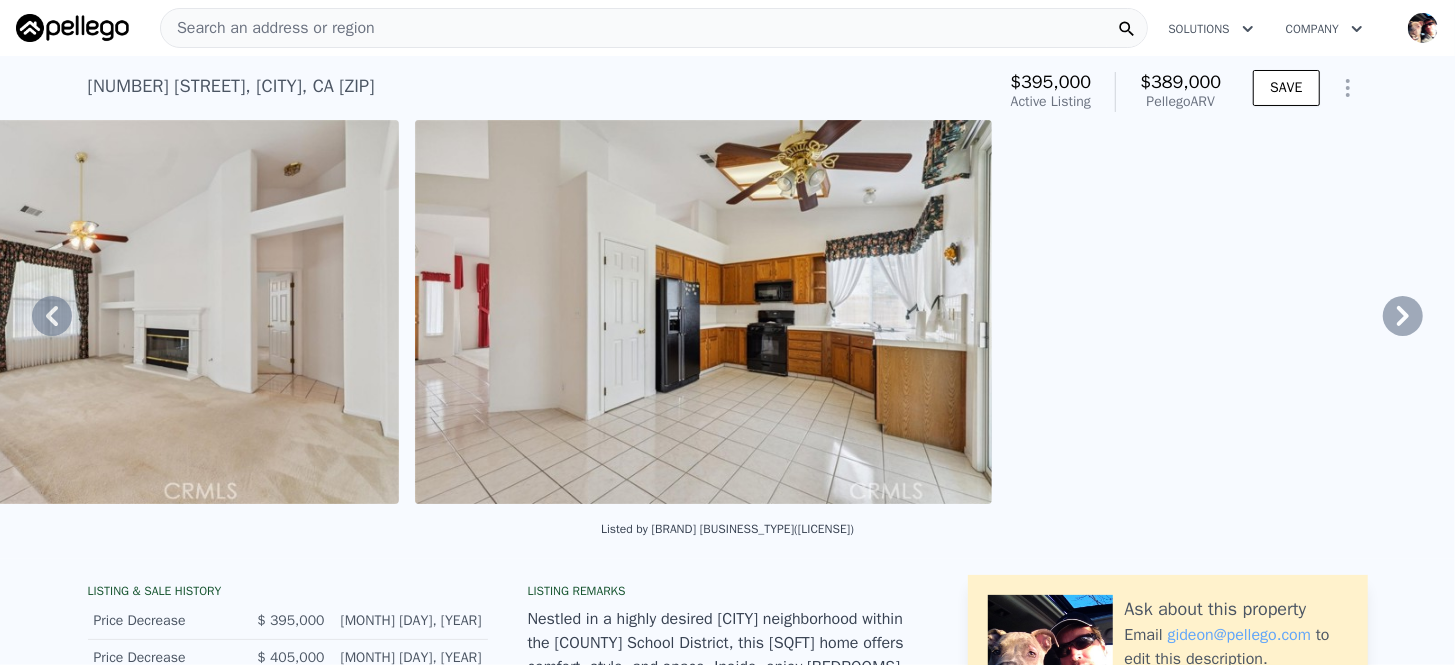 click 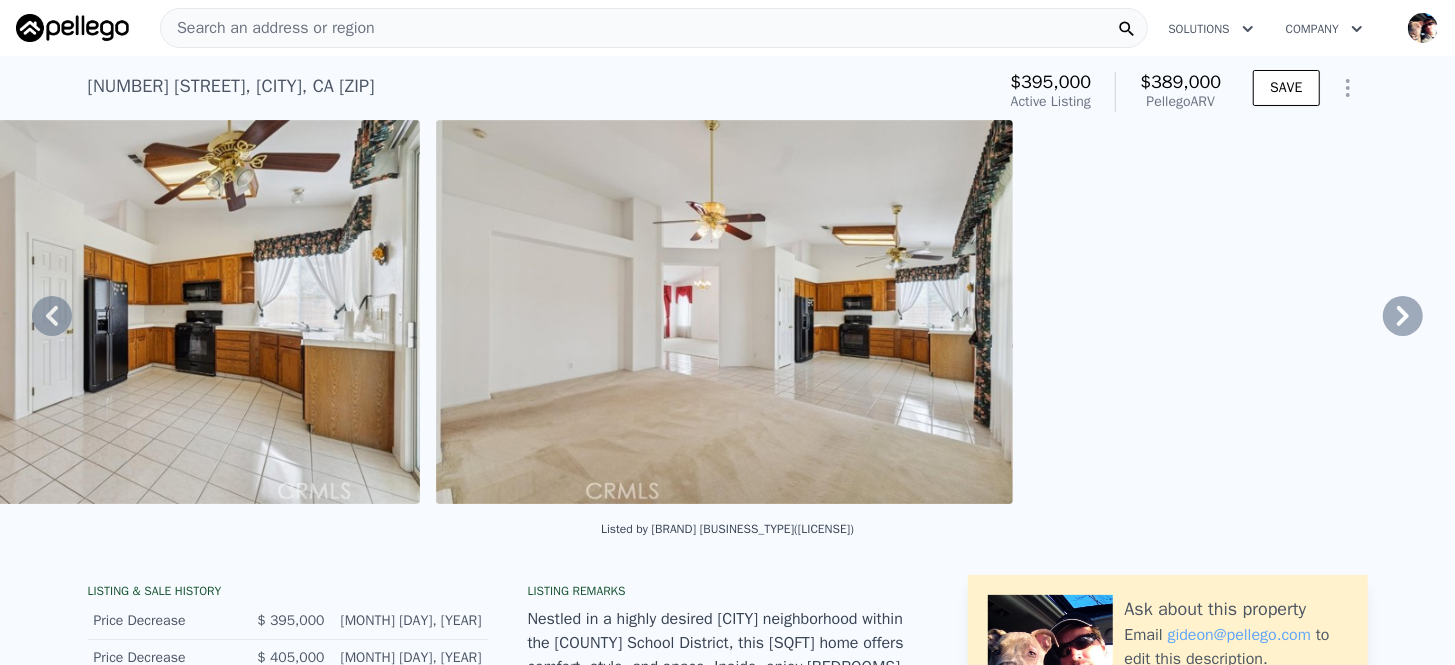 click 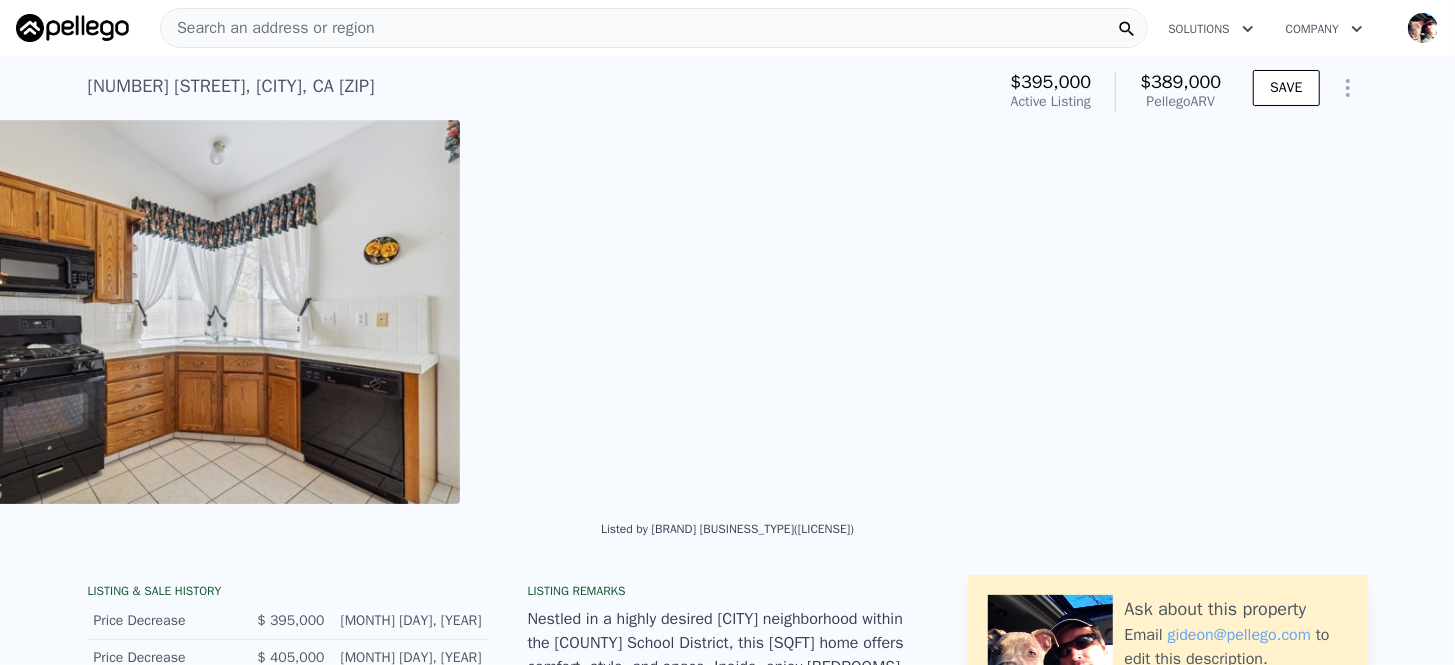 scroll, scrollTop: 0, scrollLeft: 6460, axis: horizontal 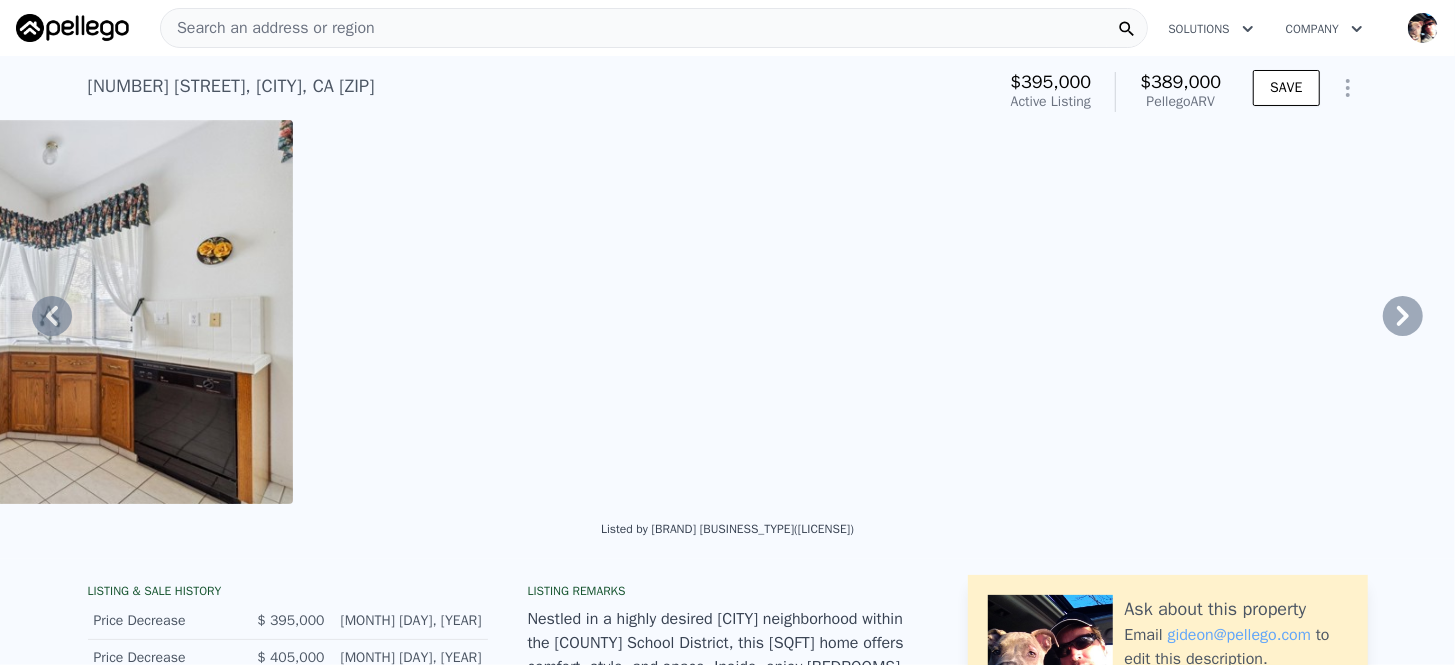 click 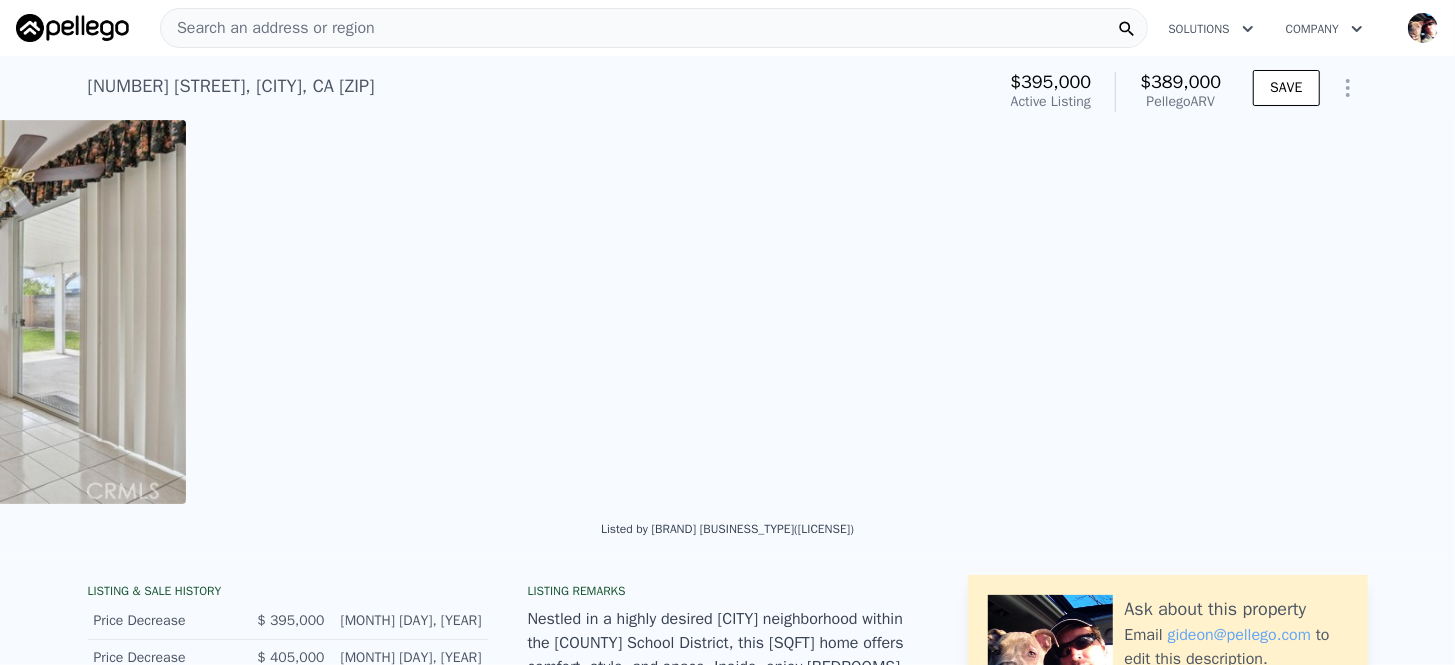 scroll, scrollTop: 0, scrollLeft: 7202, axis: horizontal 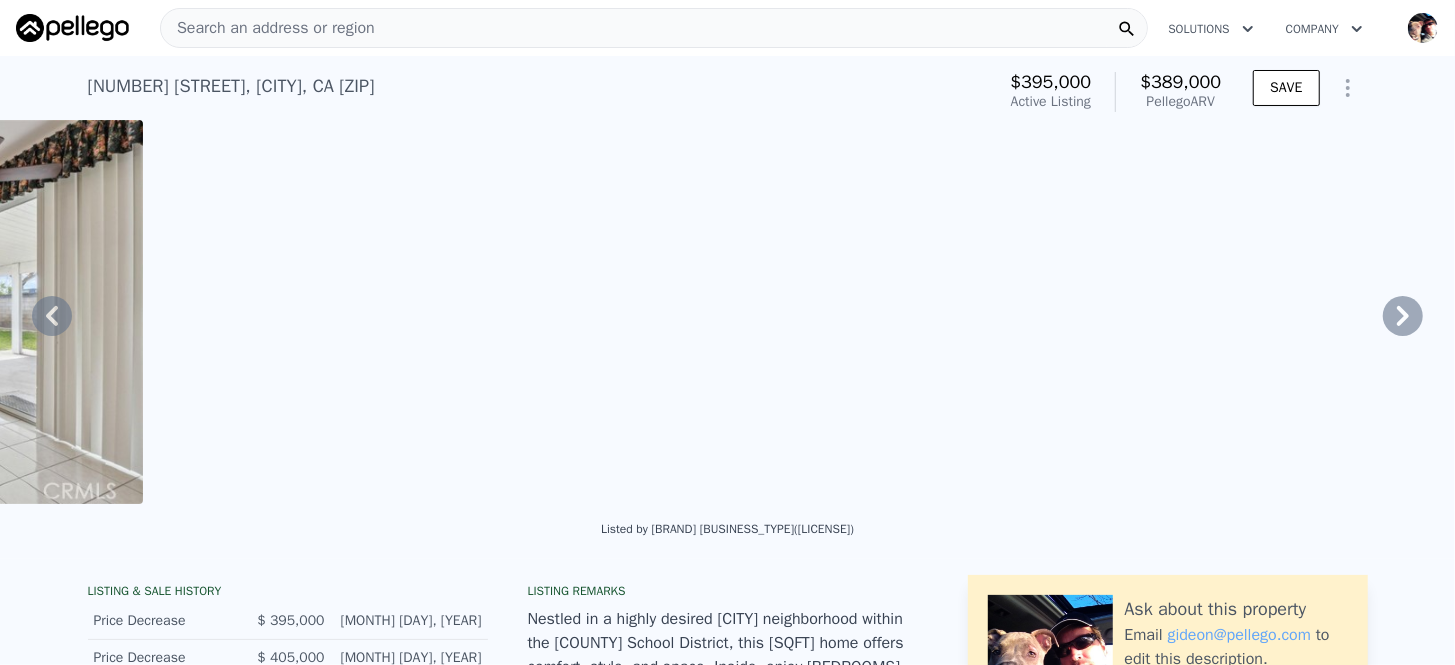 click 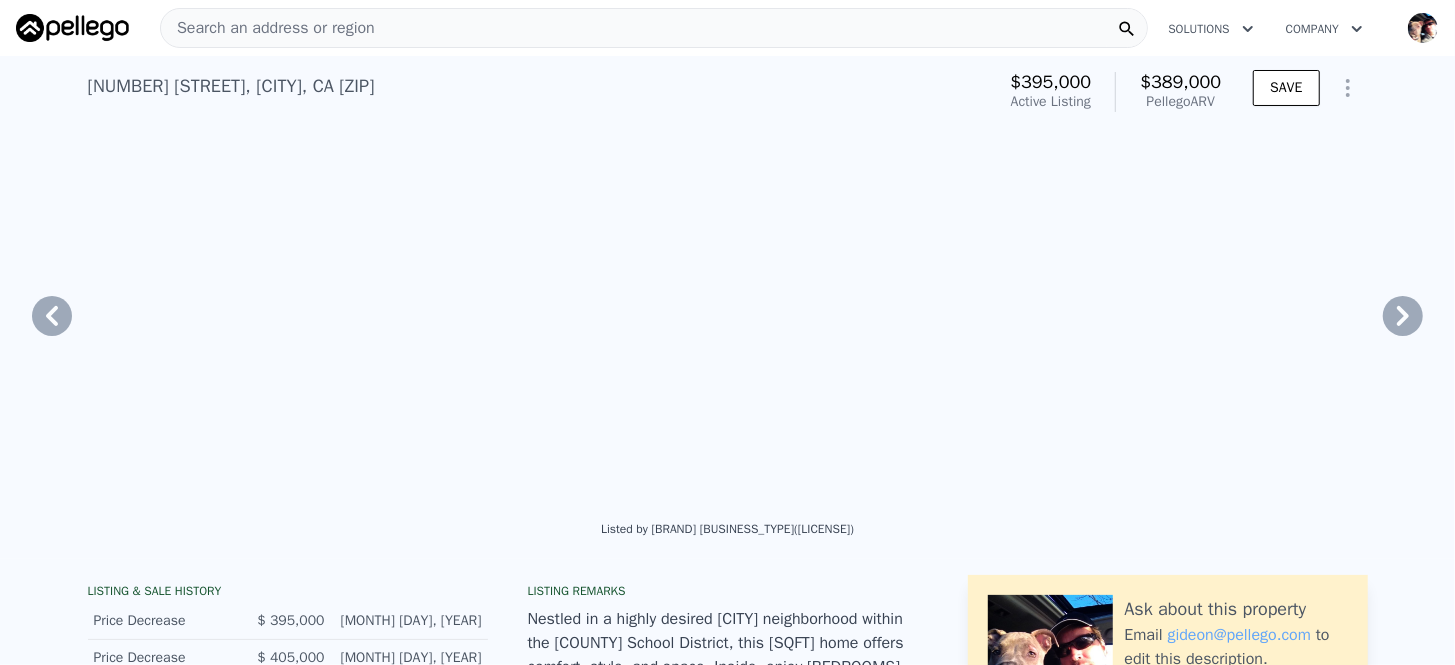 click 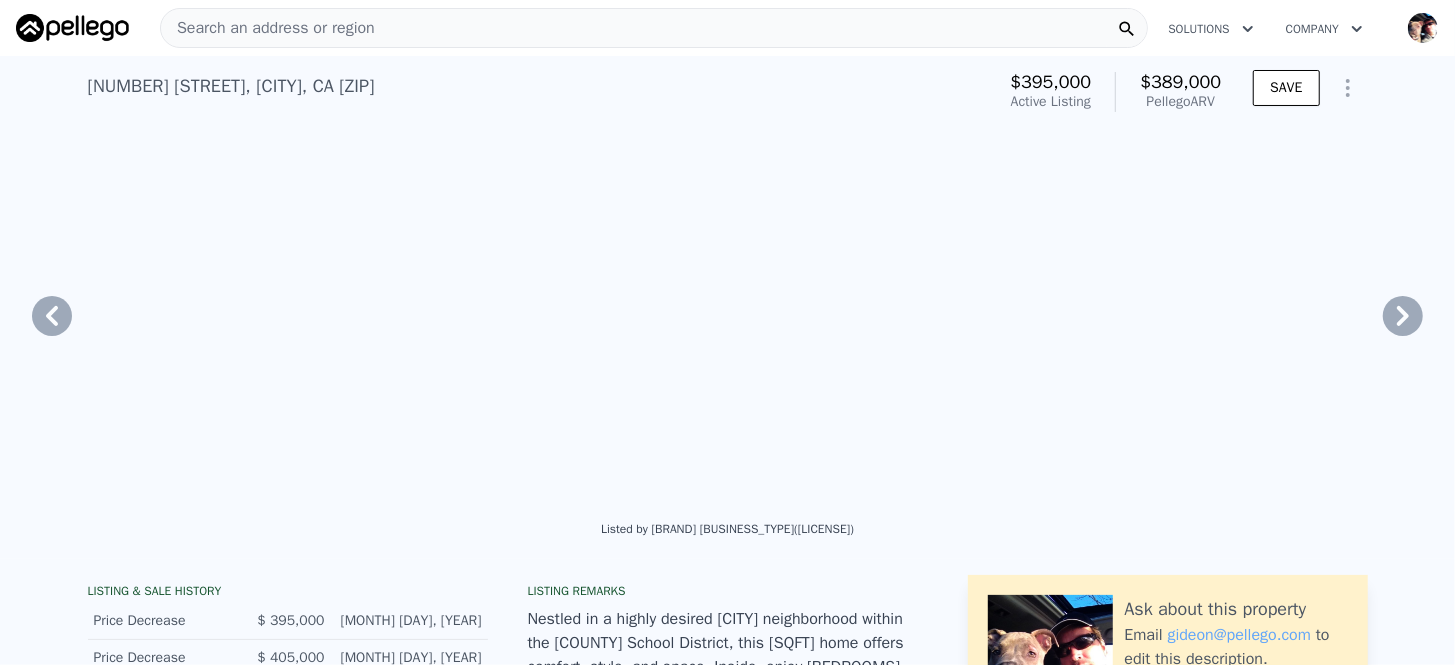 click 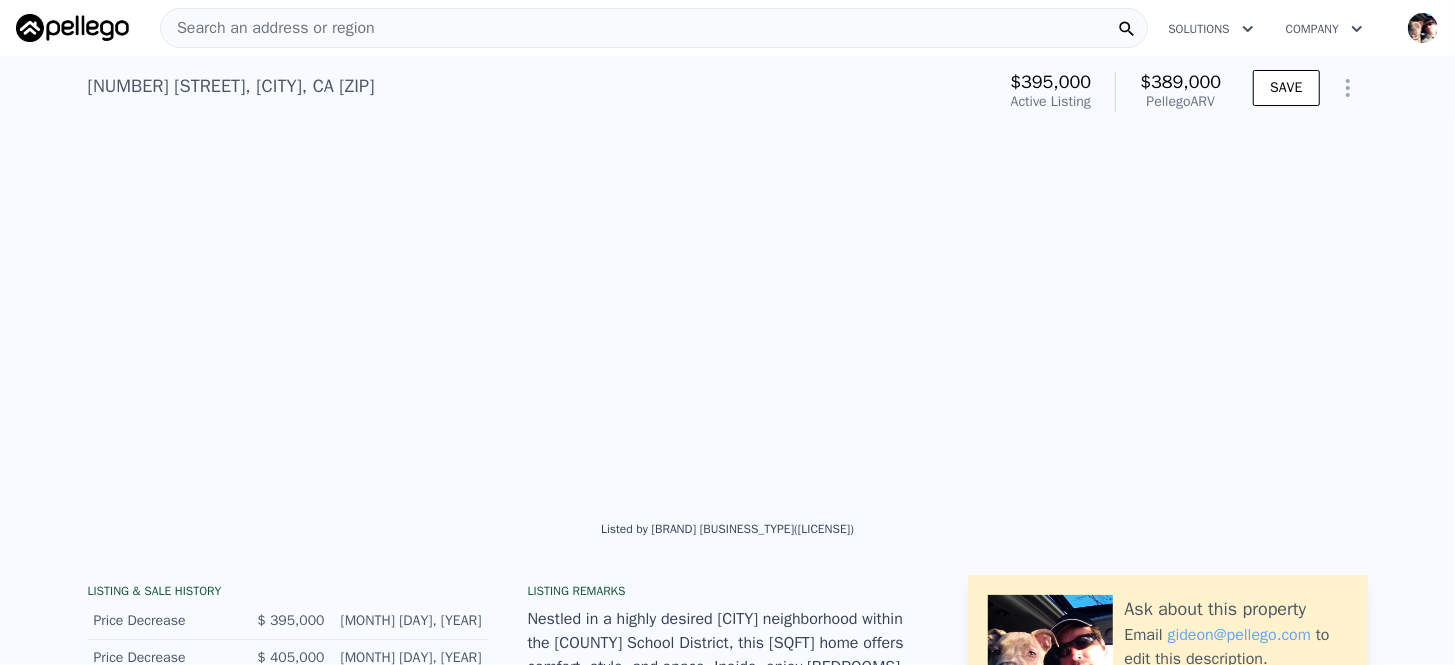 scroll, scrollTop: 0, scrollLeft: 9425, axis: horizontal 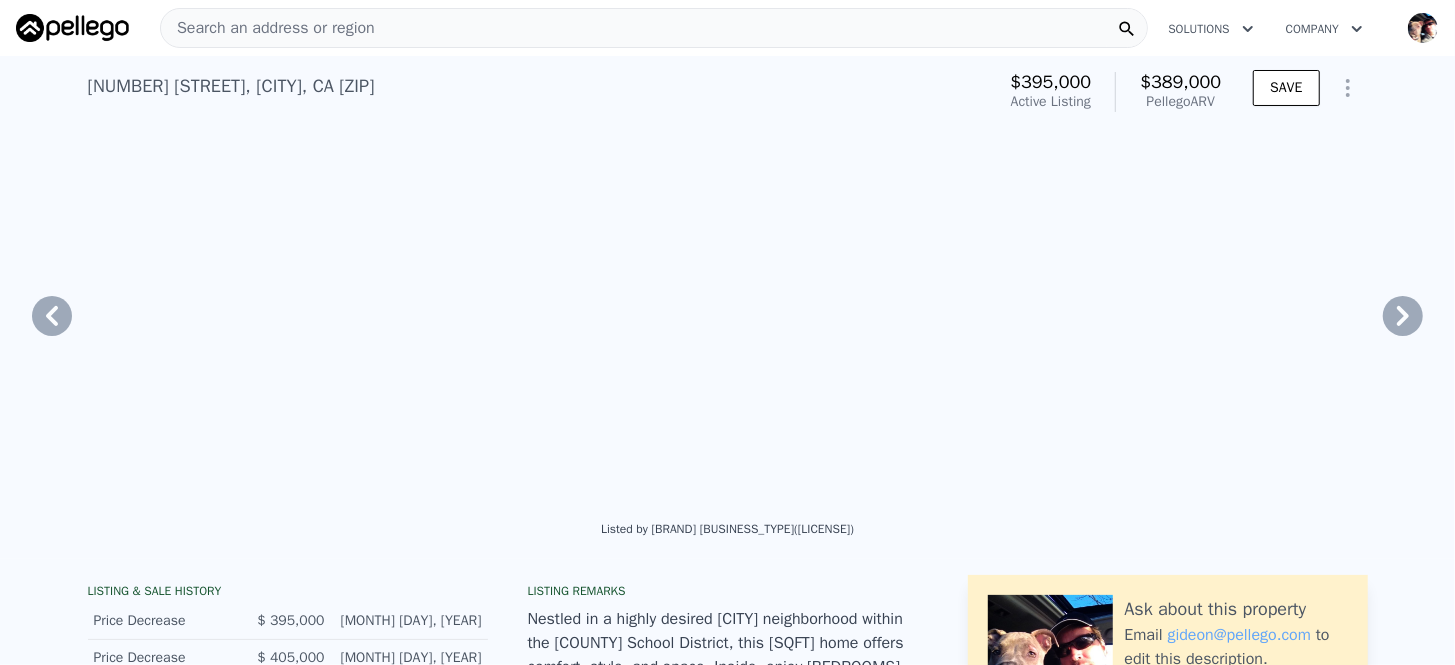 click 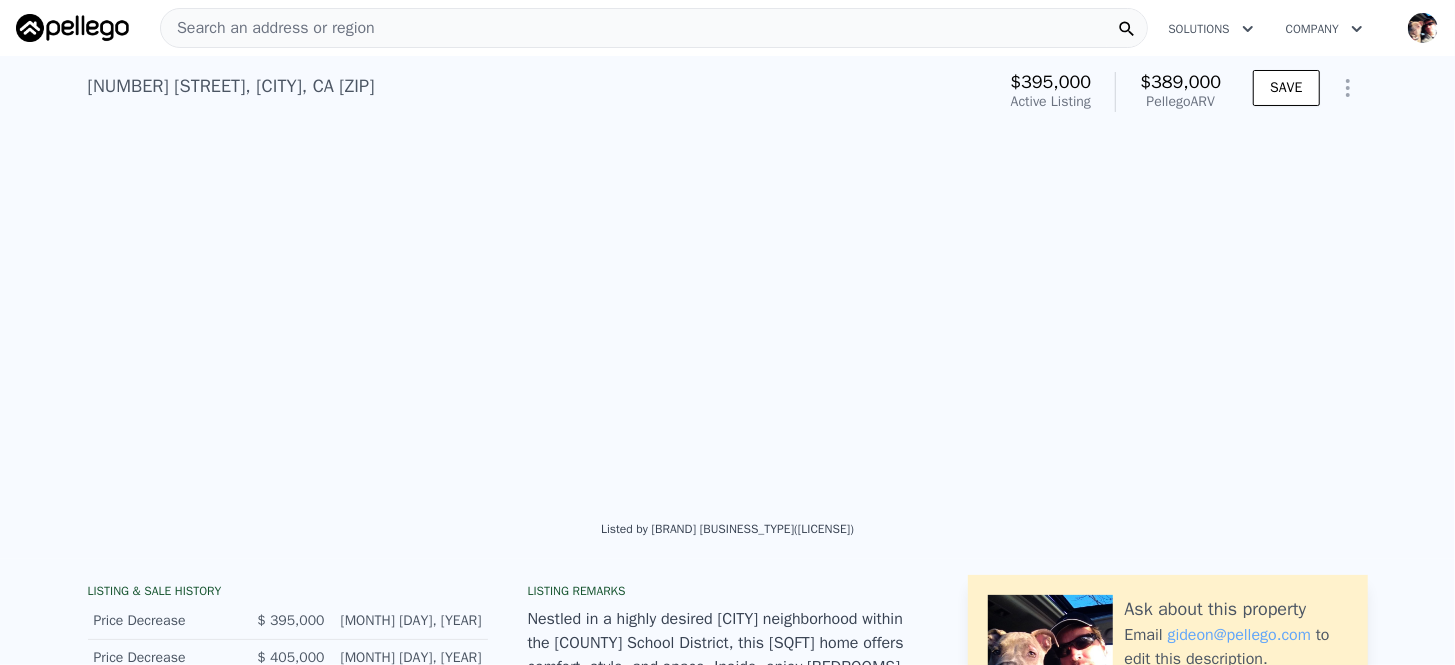 scroll, scrollTop: 0, scrollLeft: 10166, axis: horizontal 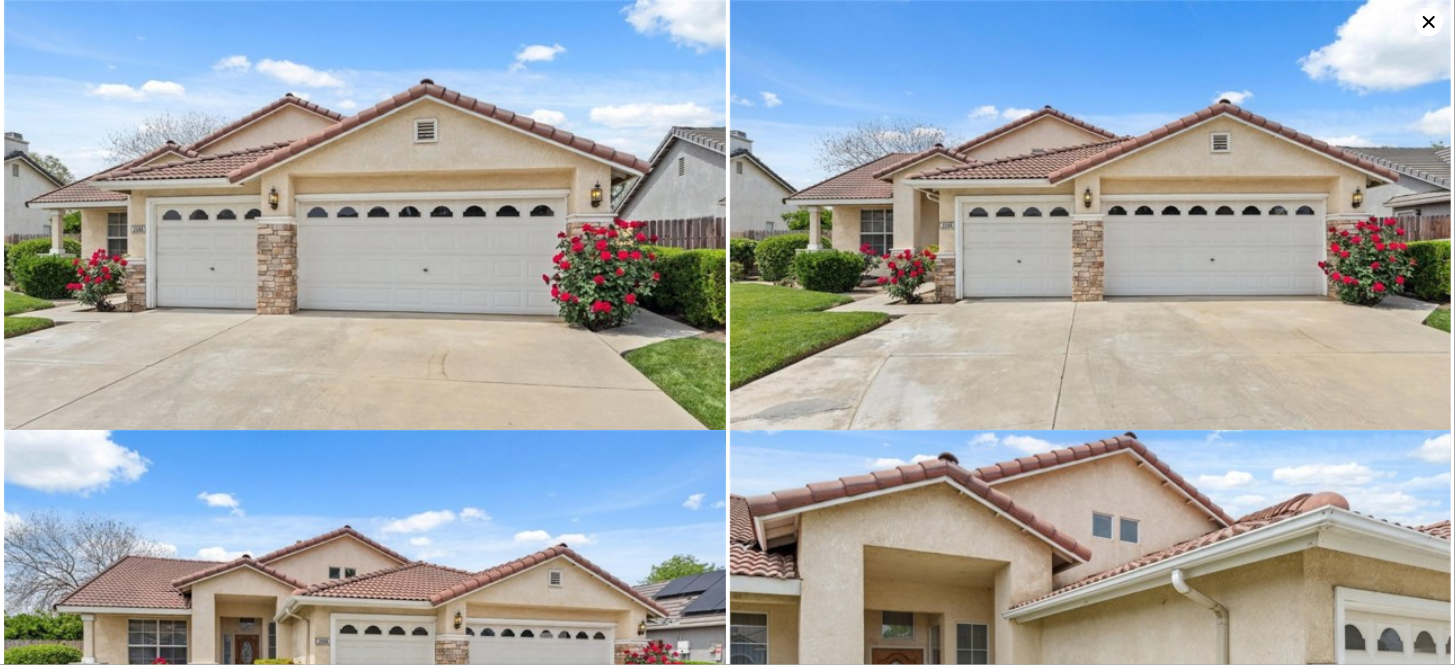 click 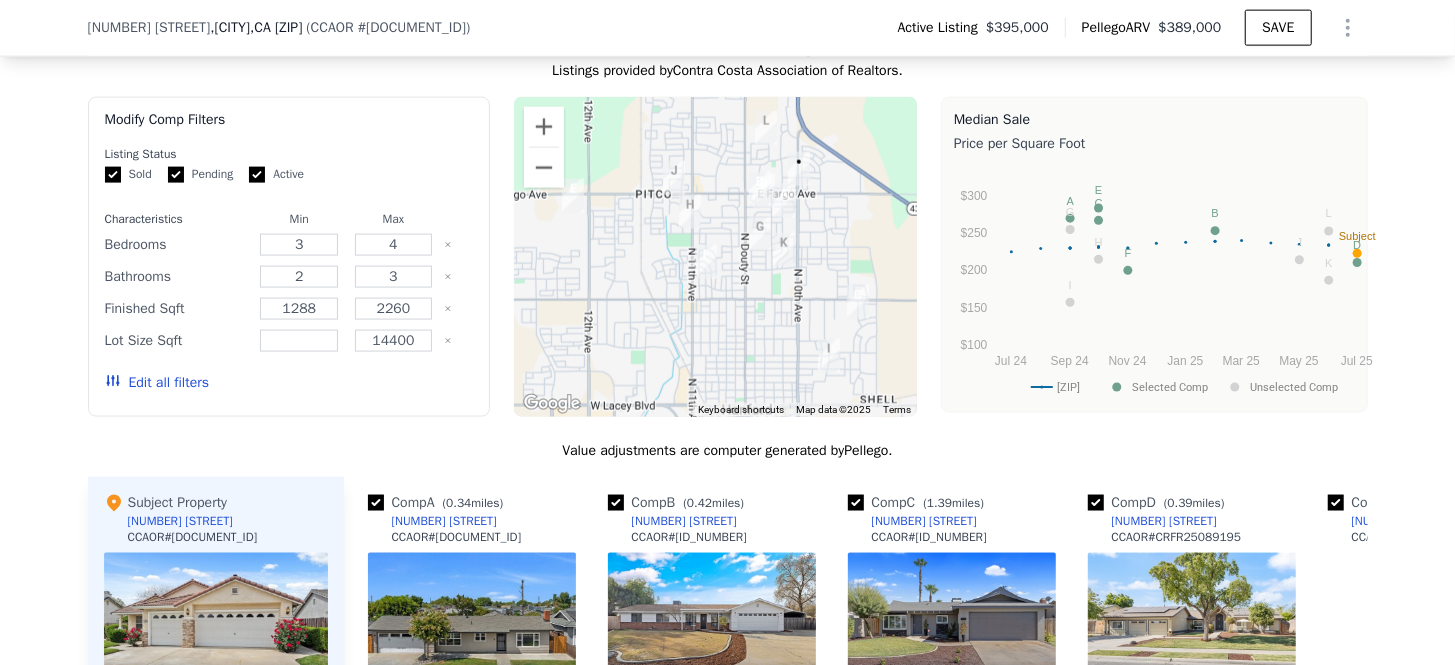 scroll, scrollTop: 1758, scrollLeft: 0, axis: vertical 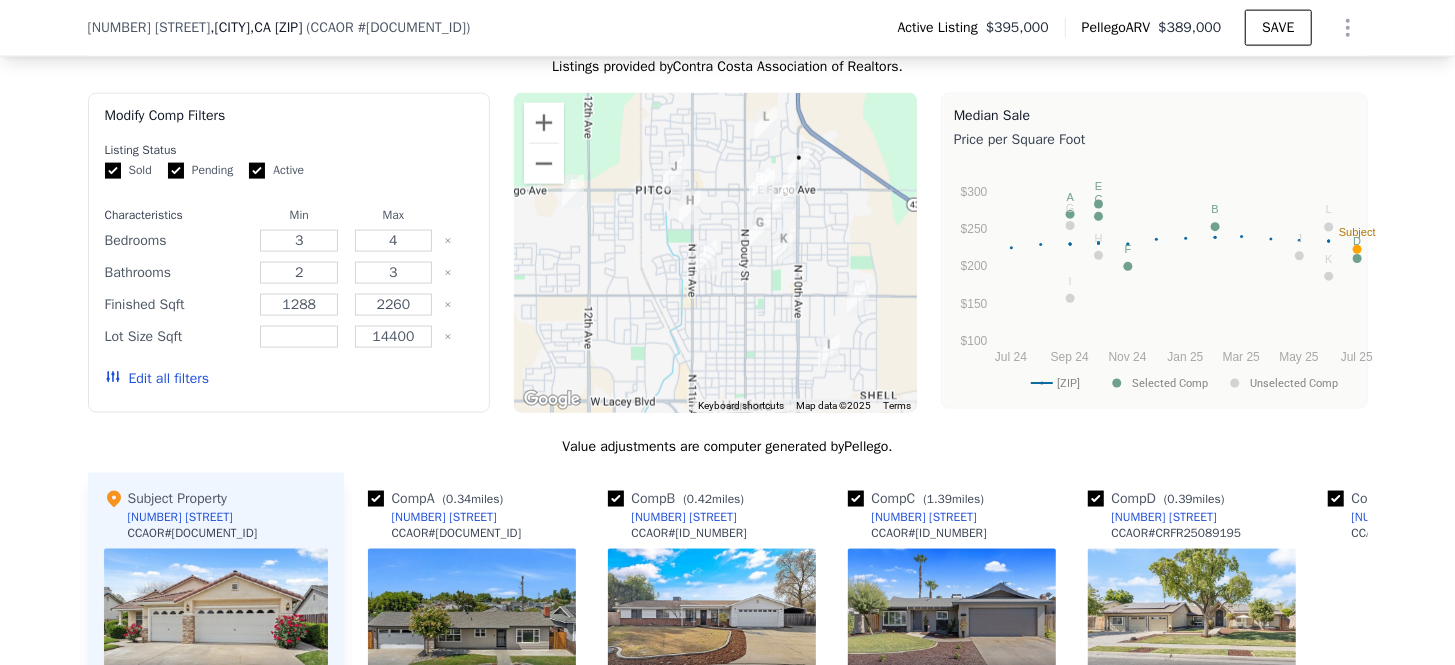 click on "Rental Comps" at bounding box center [824, -16] 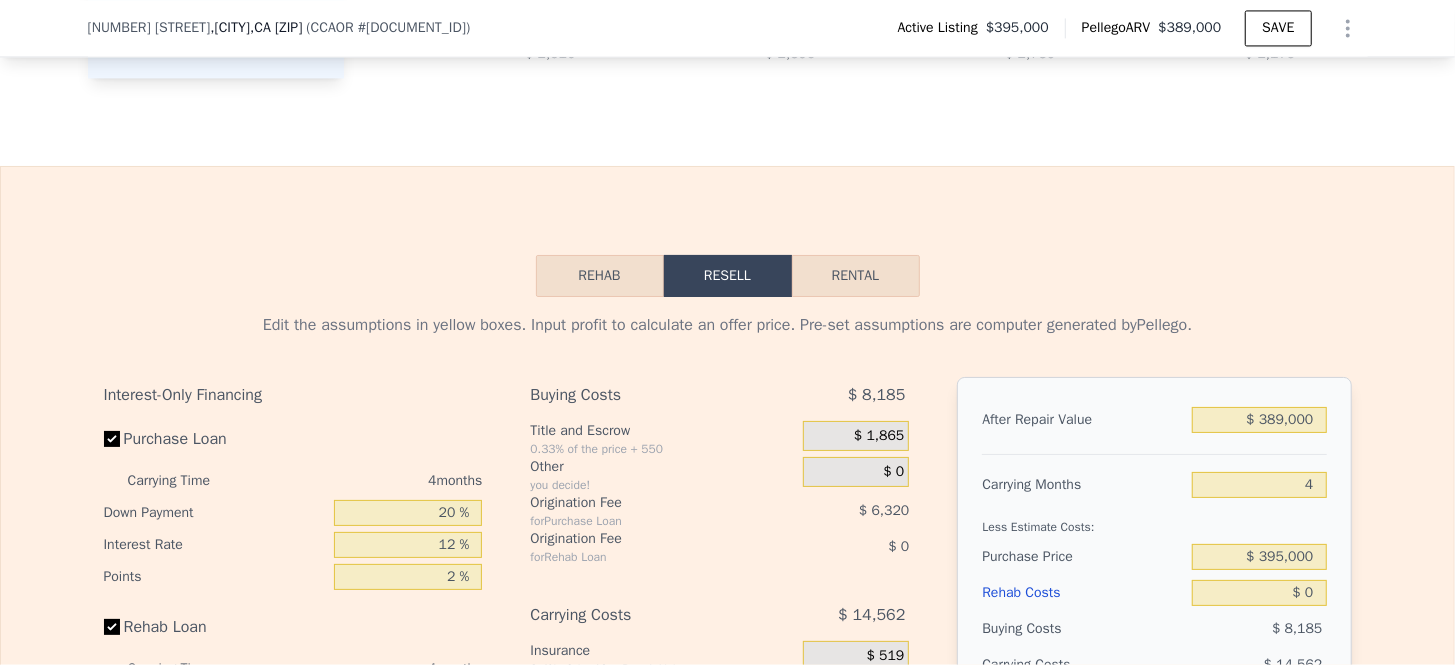 scroll, scrollTop: 2799, scrollLeft: 0, axis: vertical 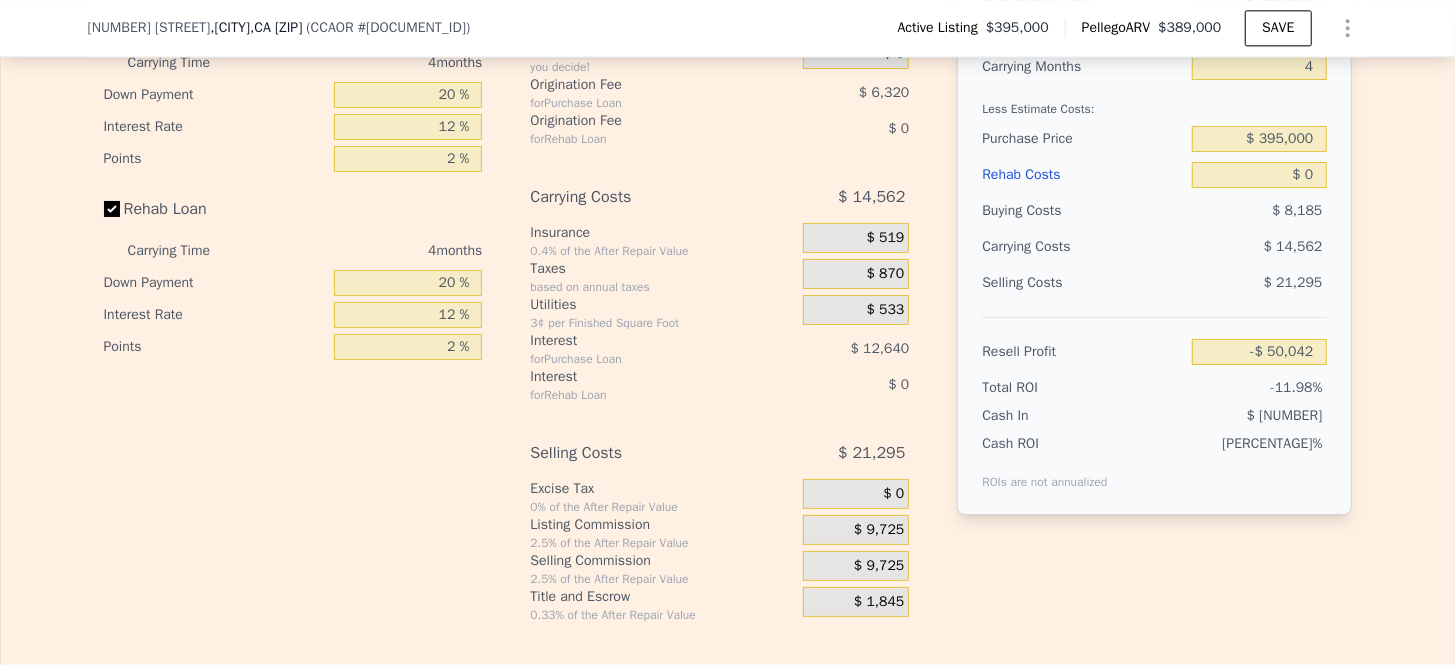 click on "Rental" at bounding box center [856, -142] 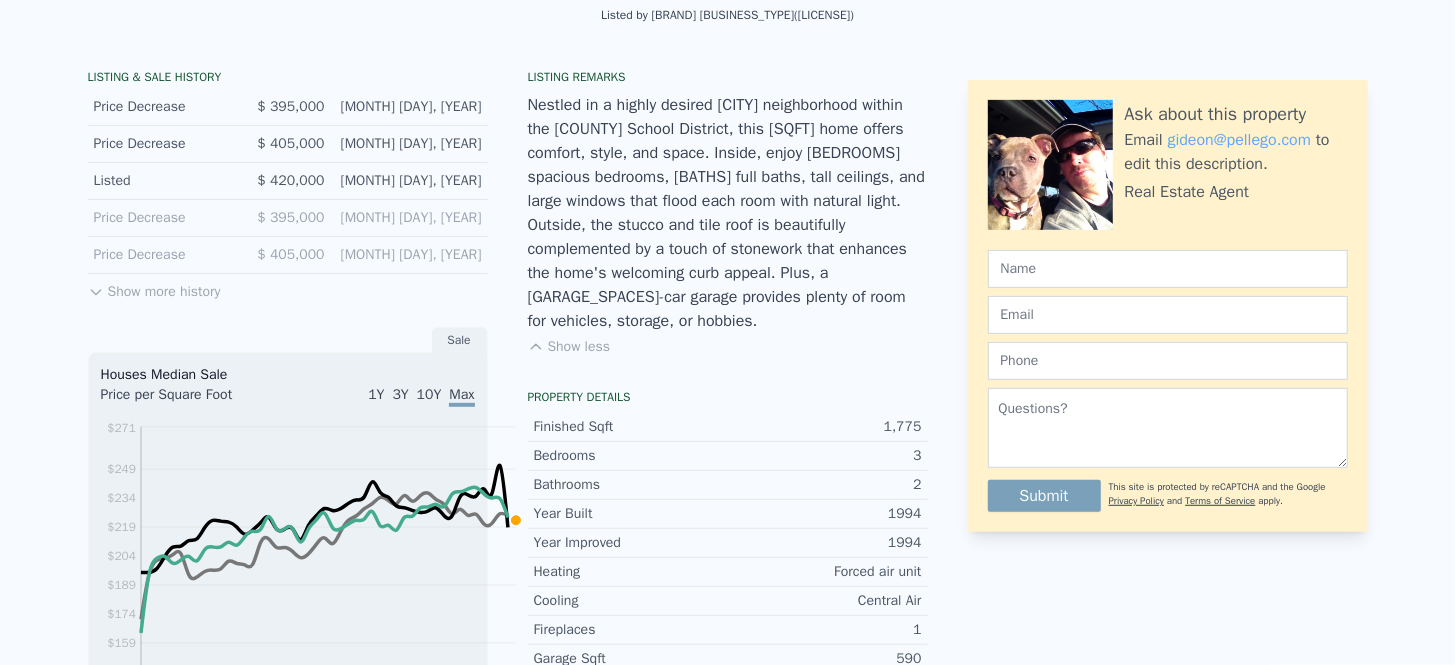scroll, scrollTop: 0, scrollLeft: 0, axis: both 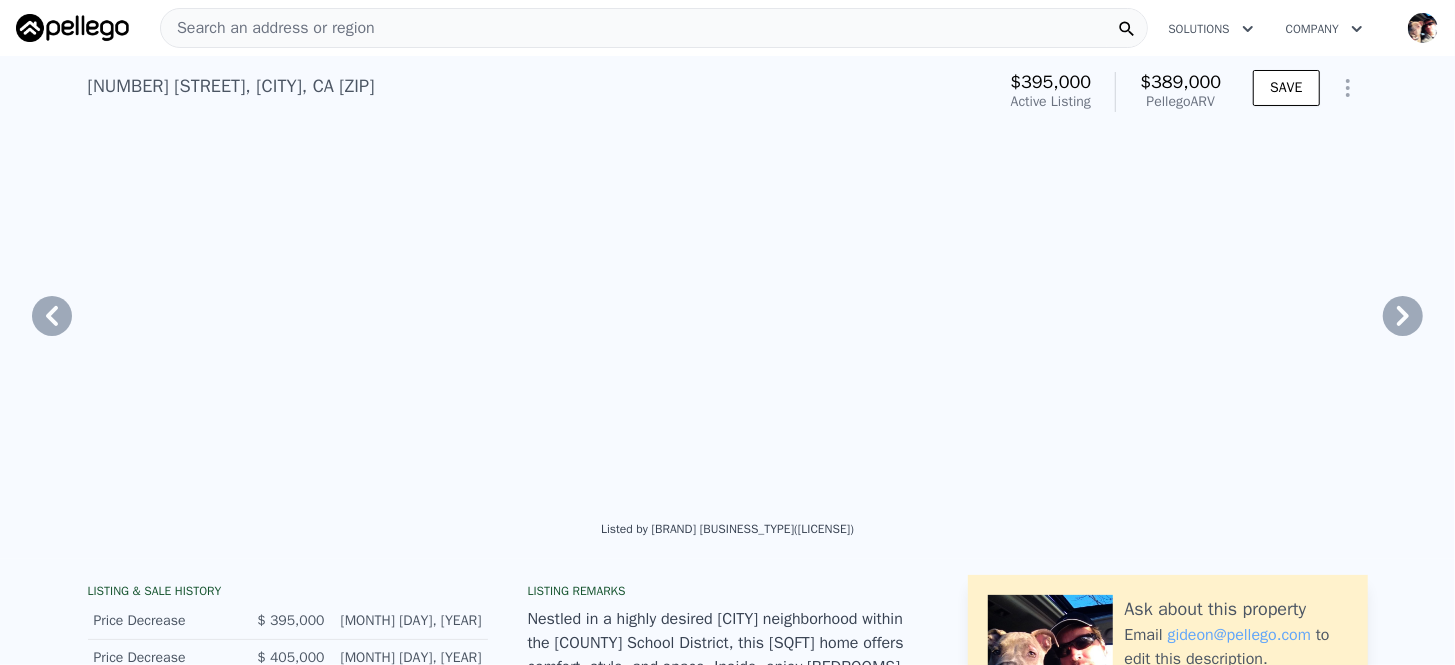 click on "Search an address or region" at bounding box center [268, 28] 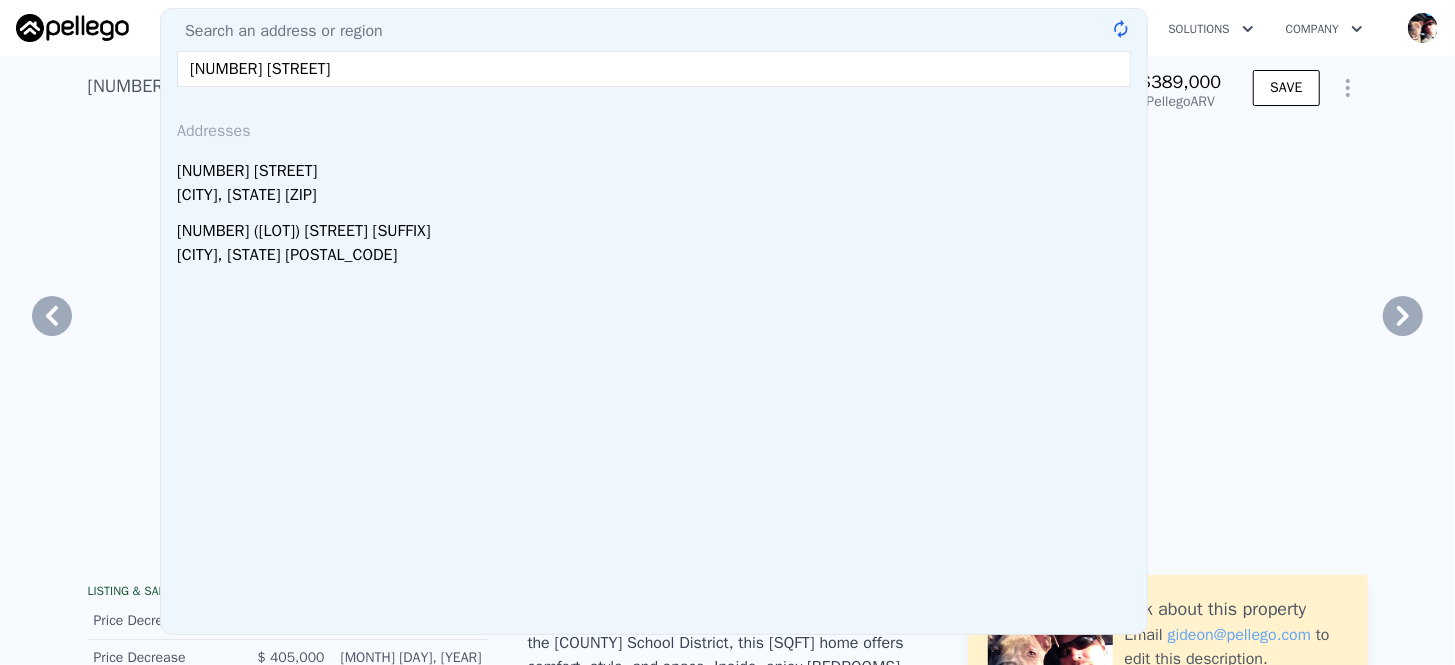 type on "[NUMBER] [STREET]" 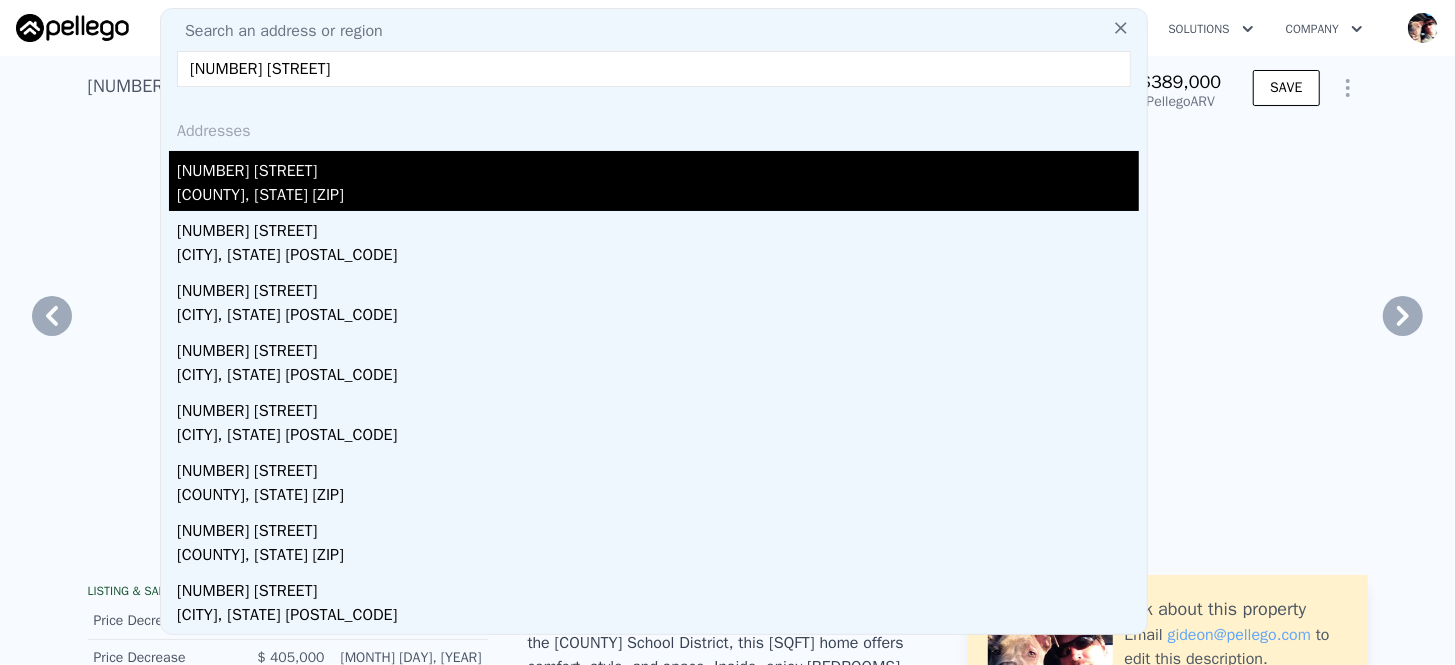 click on "[NUMBER] [STREET]" at bounding box center [658, 167] 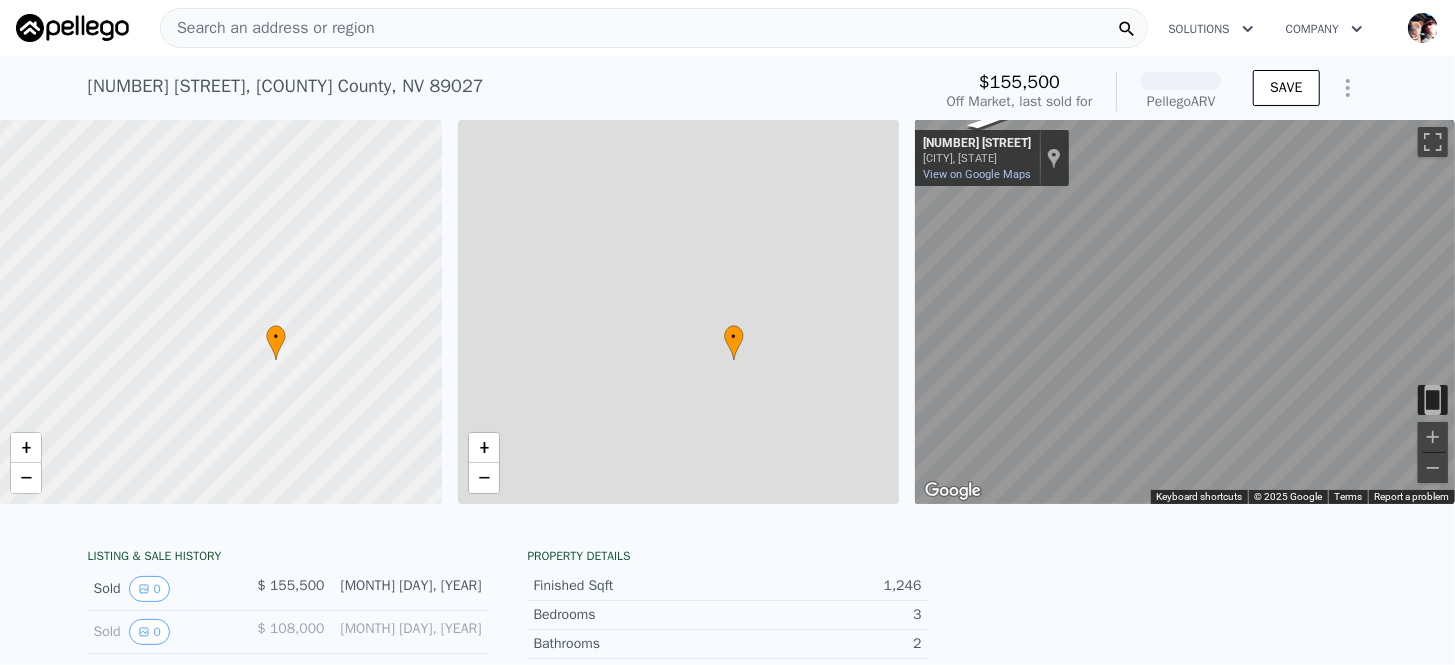 scroll, scrollTop: 0, scrollLeft: 270, axis: horizontal 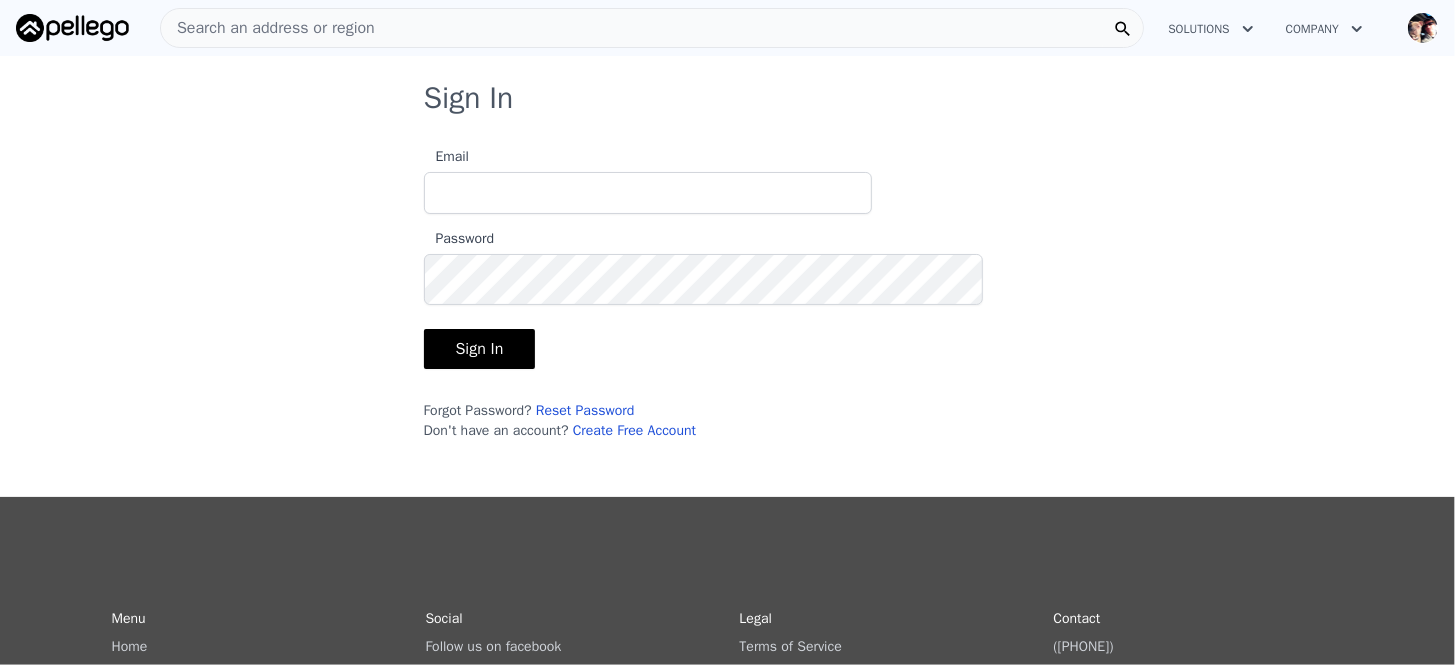 type on "[EMAIL]" 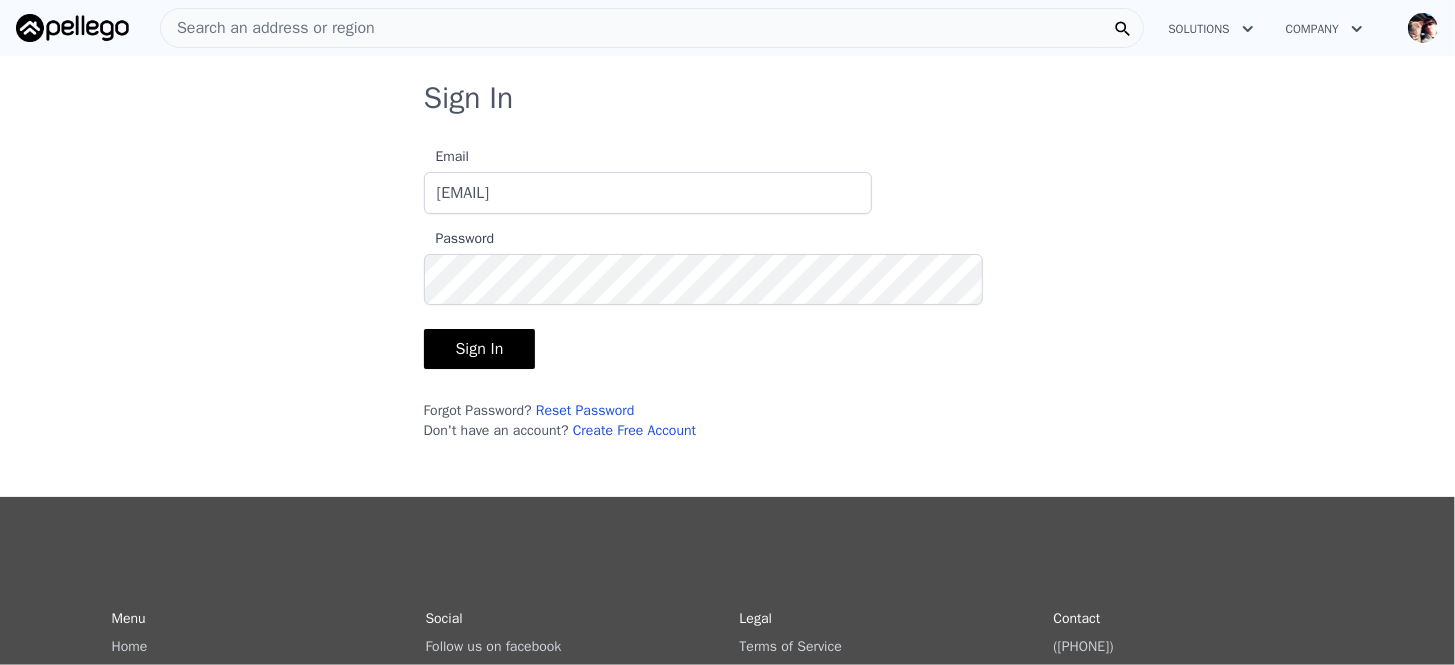 click on "Sign In" at bounding box center (480, 349) 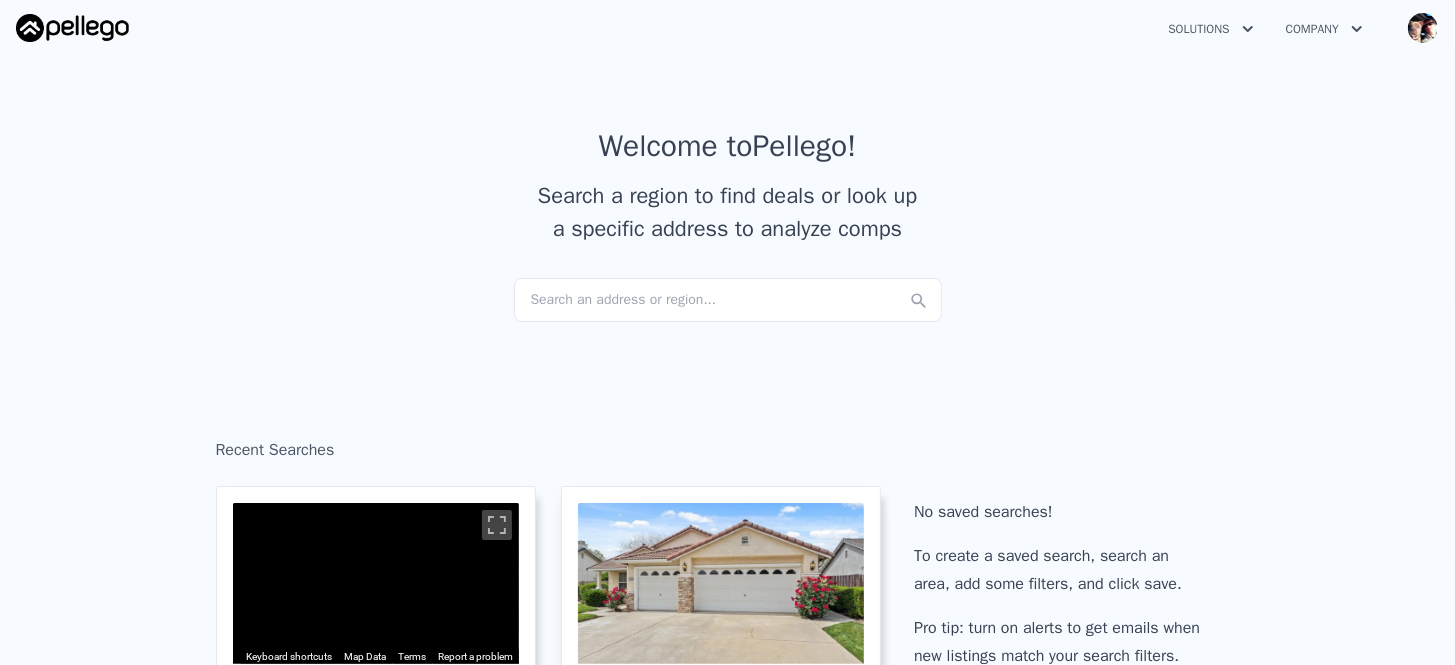checkbox on "true" 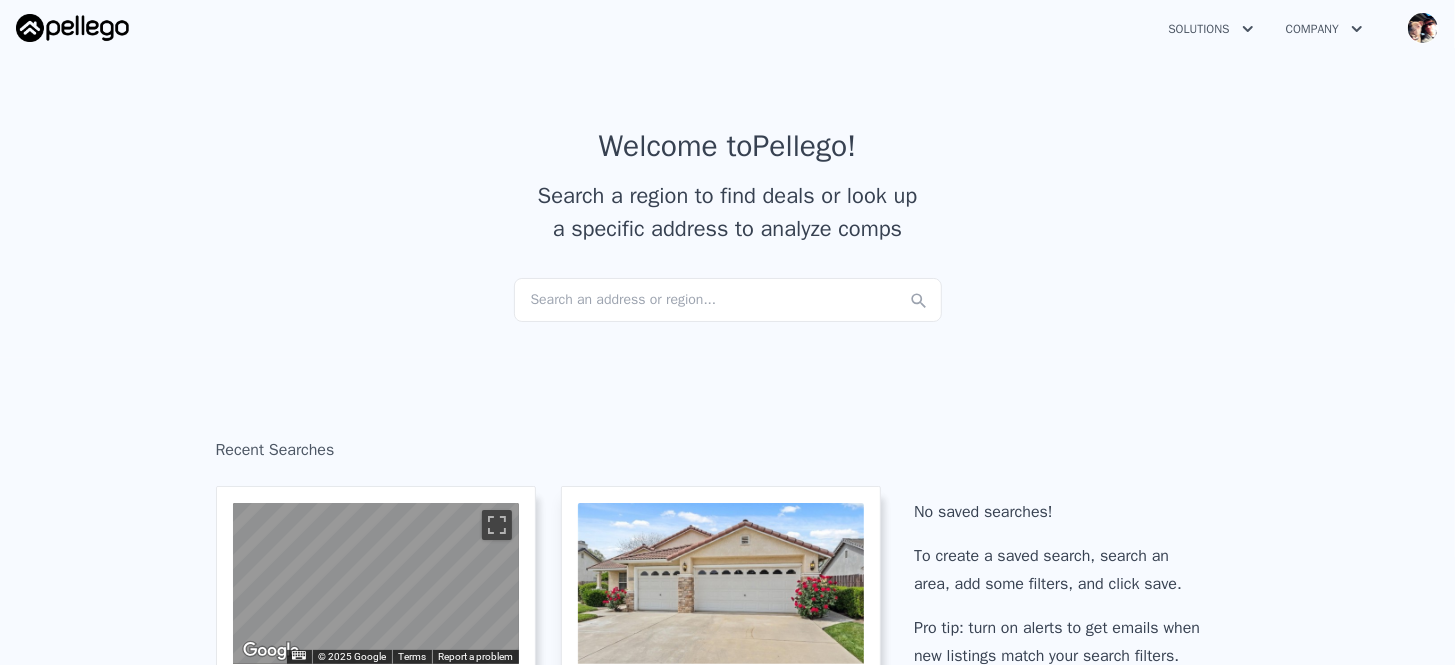 scroll, scrollTop: 3, scrollLeft: 0, axis: vertical 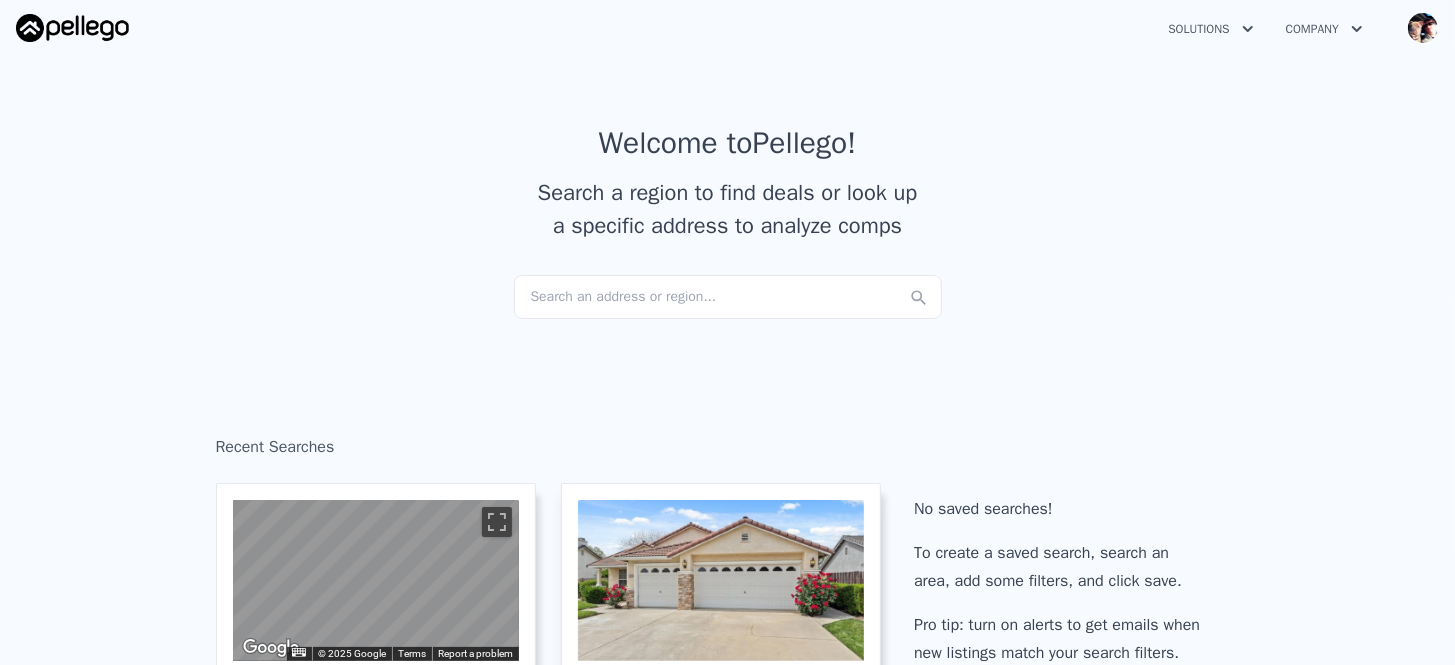 click on "Search an address or region..." at bounding box center (728, 297) 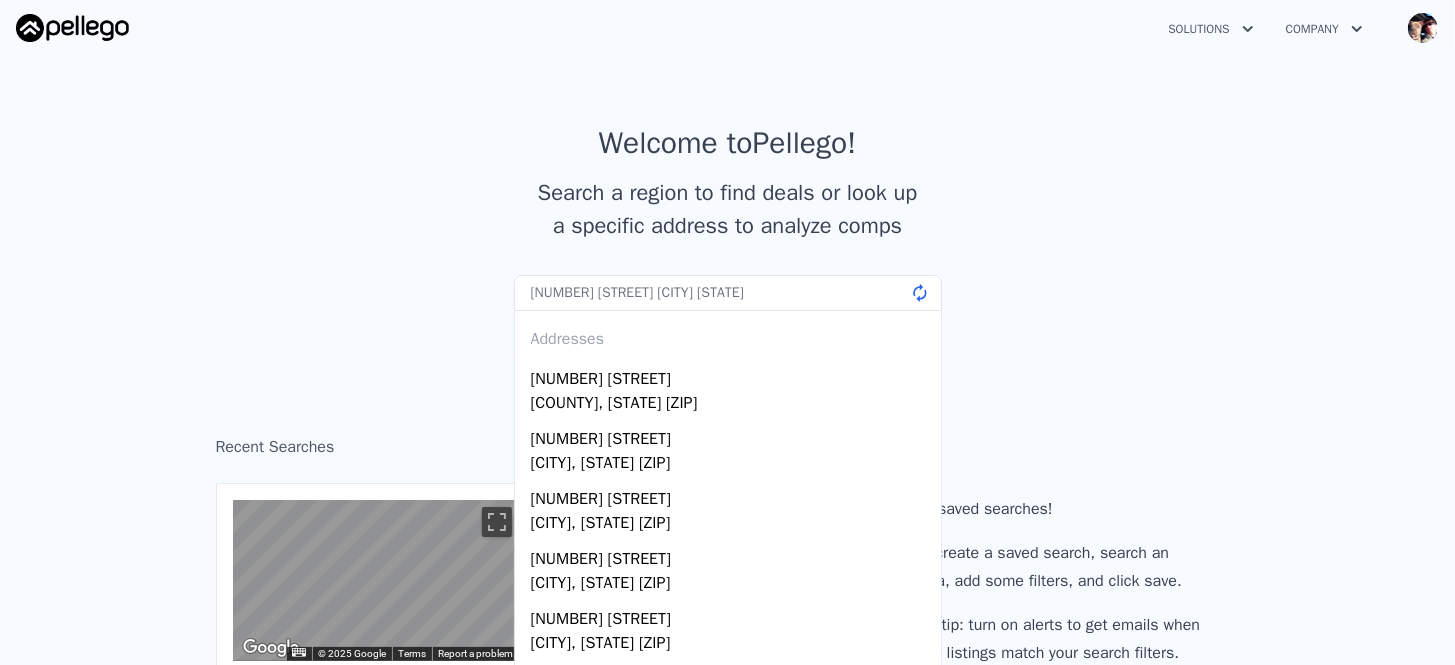 type on "[NUMBER] [STREET] [CITY] [STATE]" 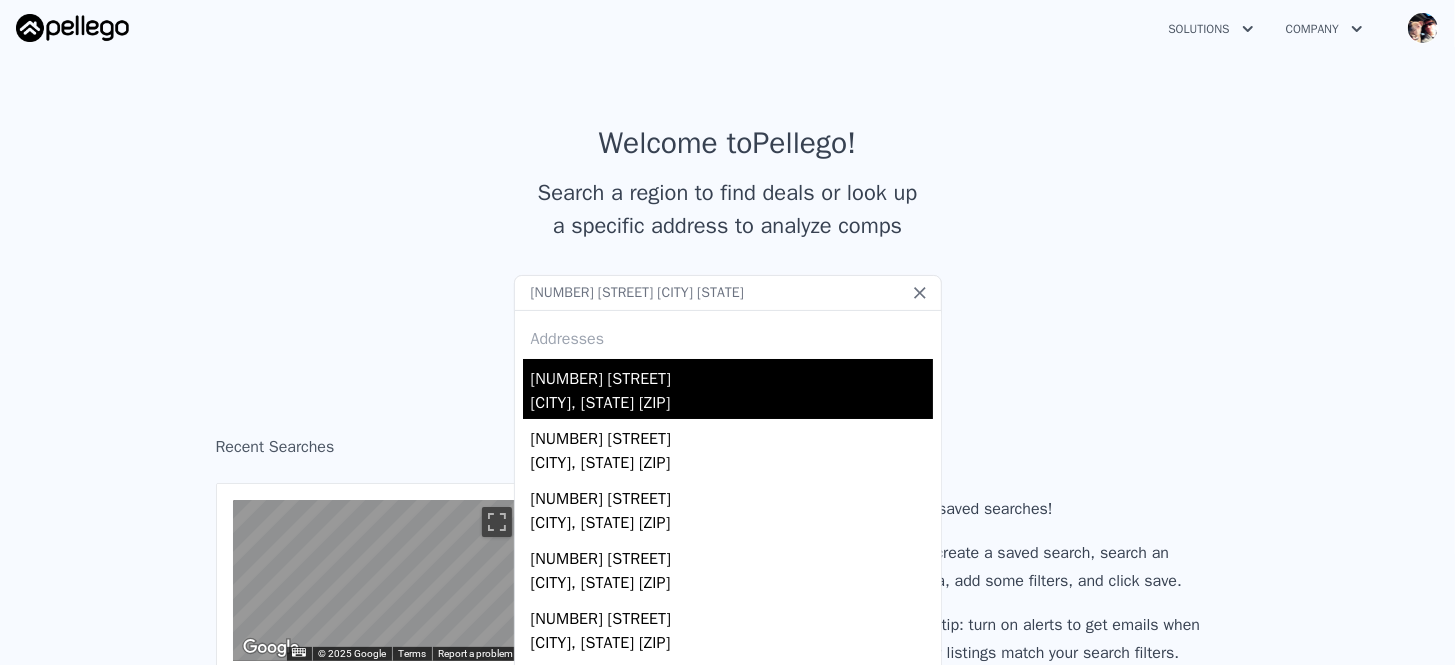 click on "[NUMBER] [STREET]" at bounding box center [732, 375] 